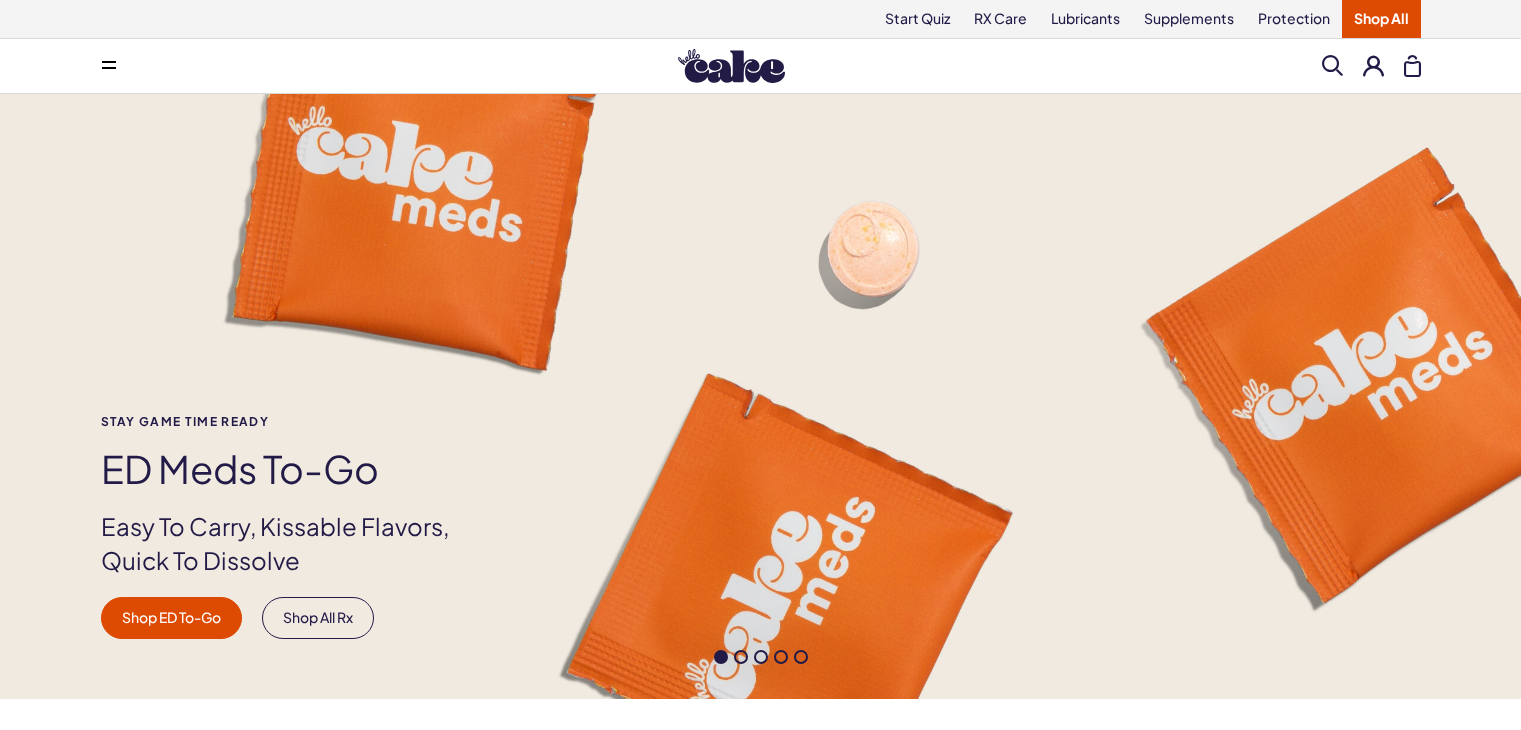 scroll, scrollTop: 0, scrollLeft: 0, axis: both 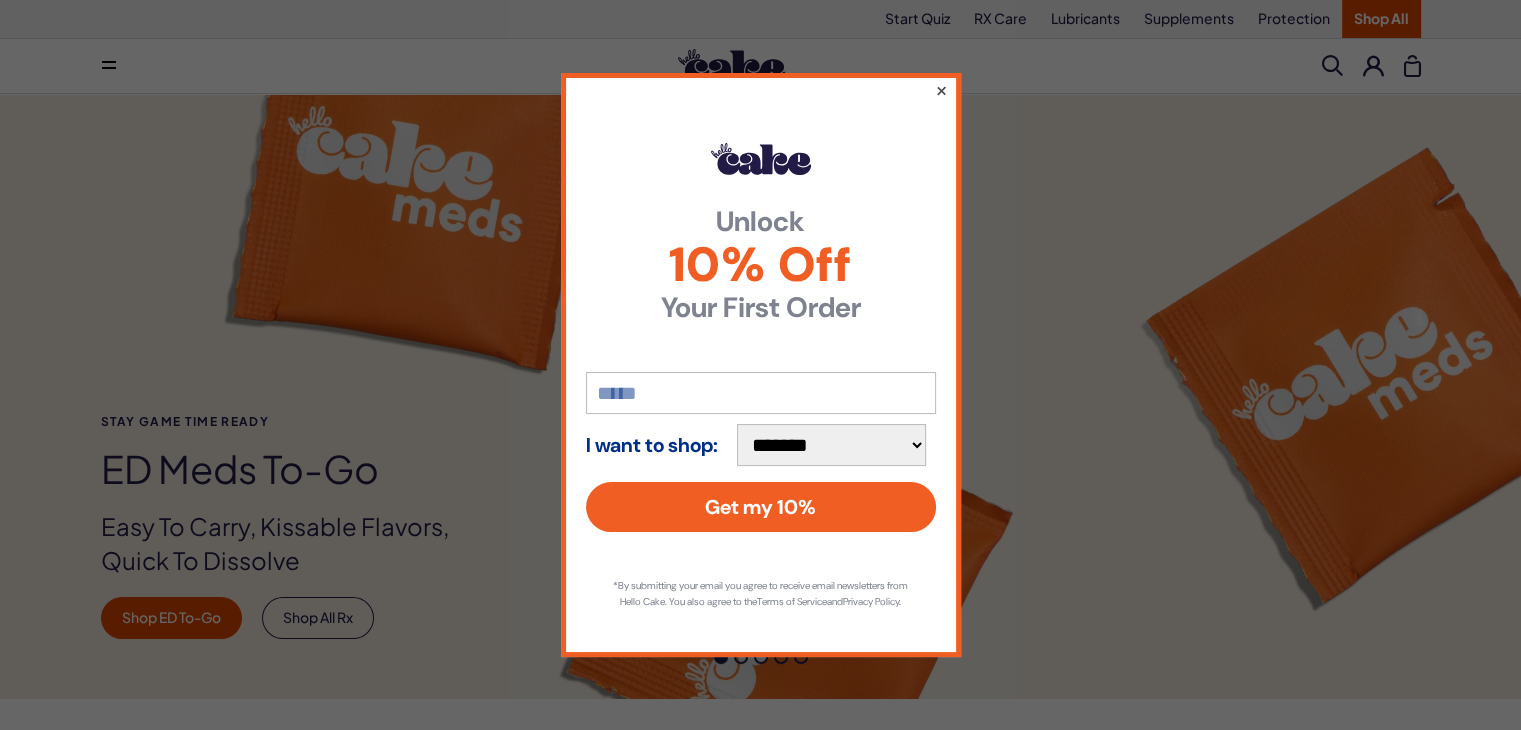 click on "×" at bounding box center (940, 90) 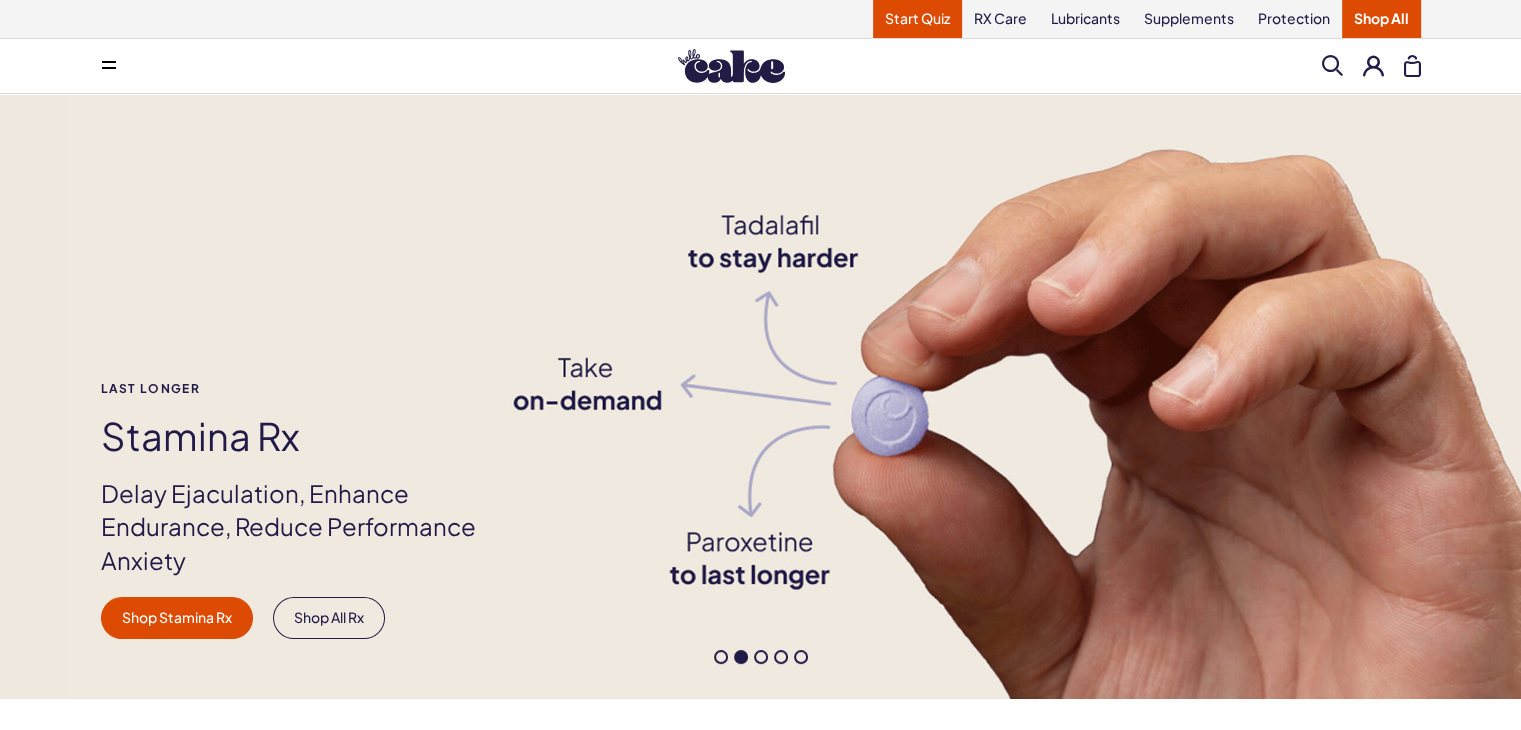click on "Start Quiz" at bounding box center [917, 19] 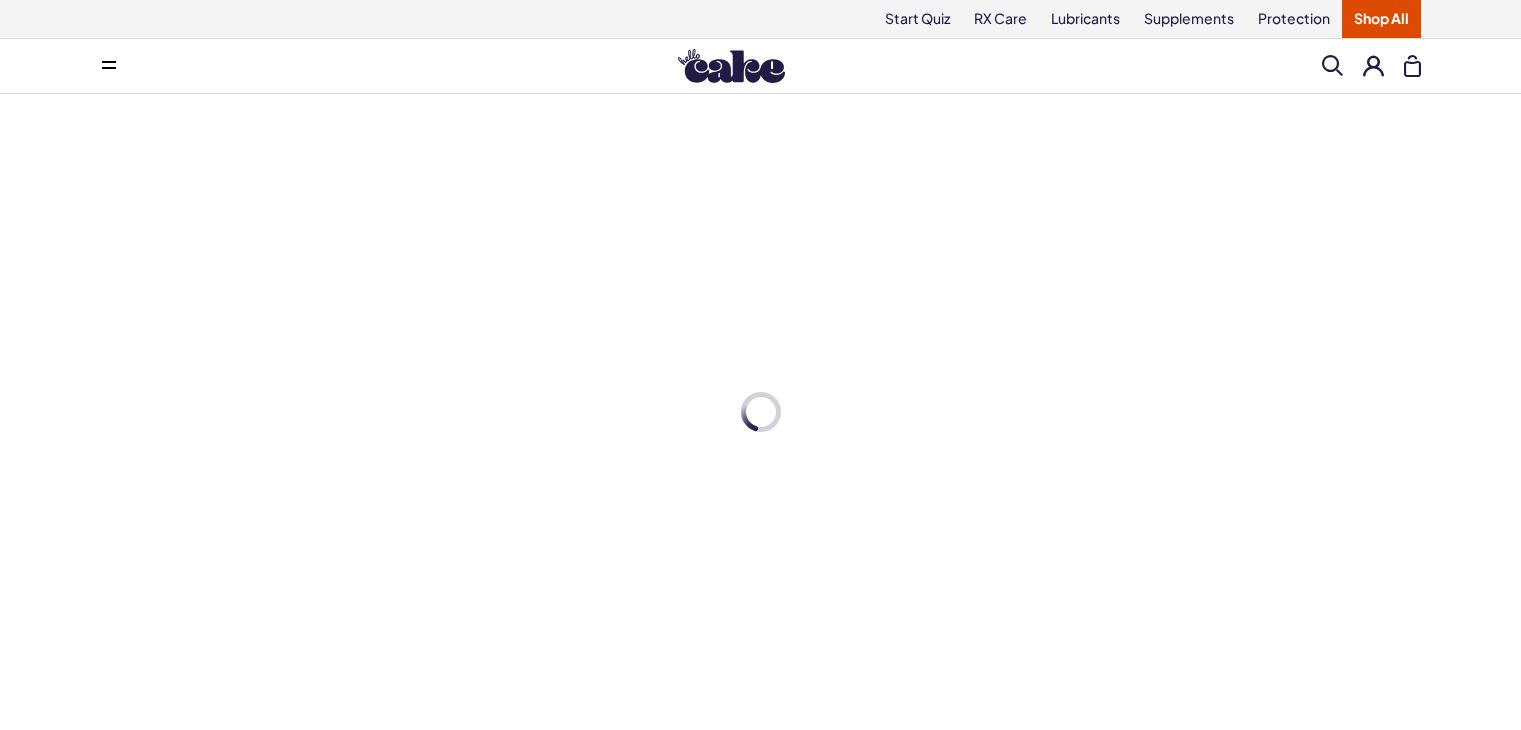 scroll, scrollTop: 0, scrollLeft: 0, axis: both 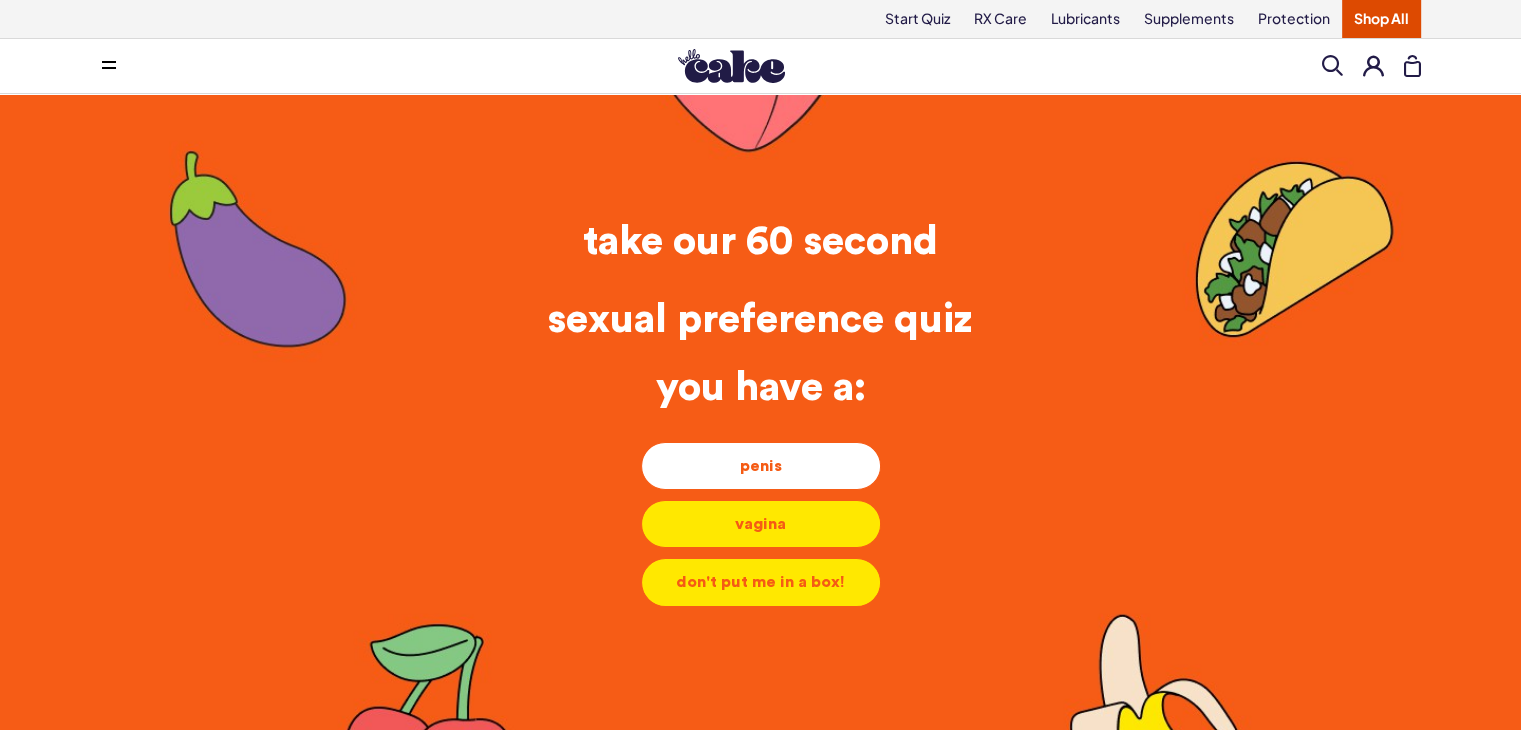 click on "penis" at bounding box center (761, 466) 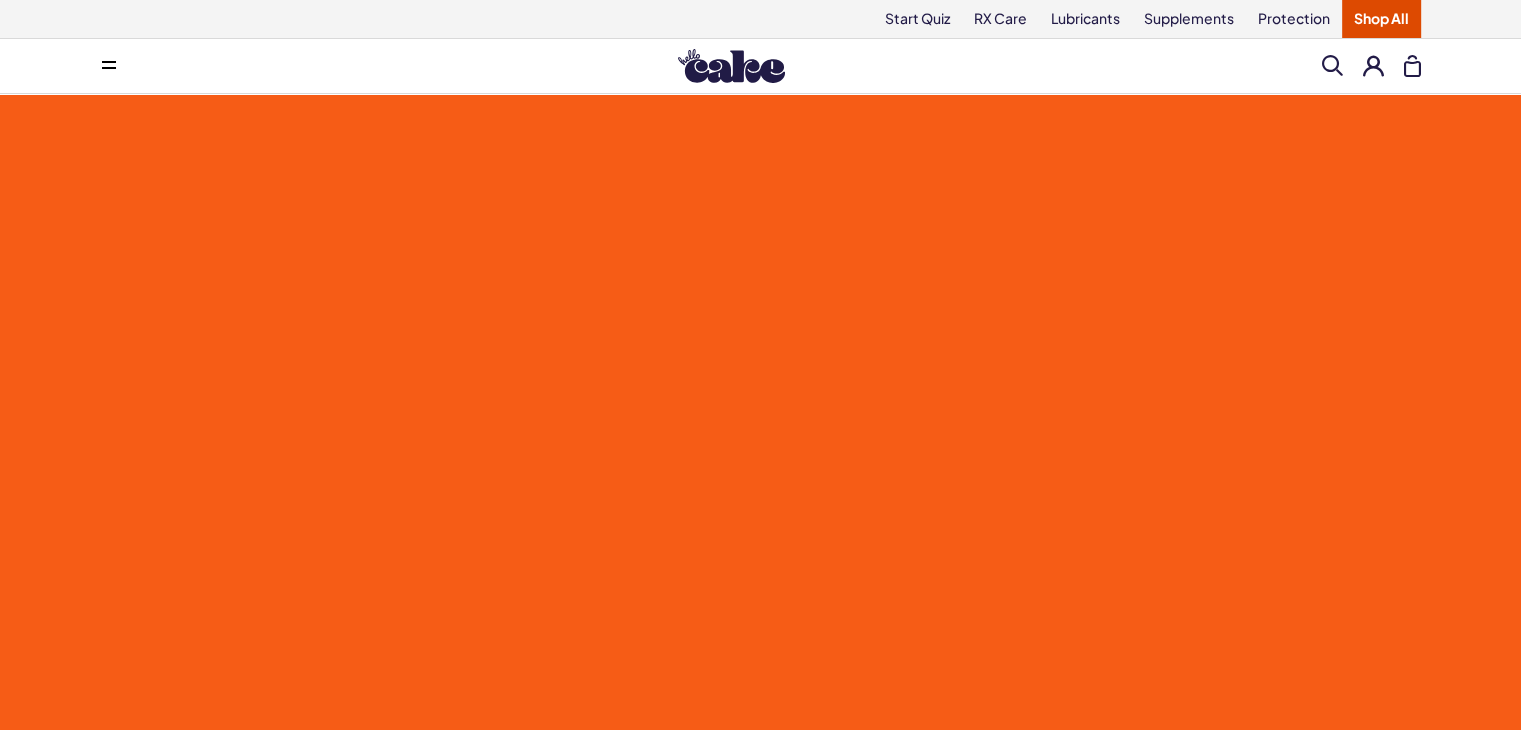 scroll, scrollTop: 8, scrollLeft: 0, axis: vertical 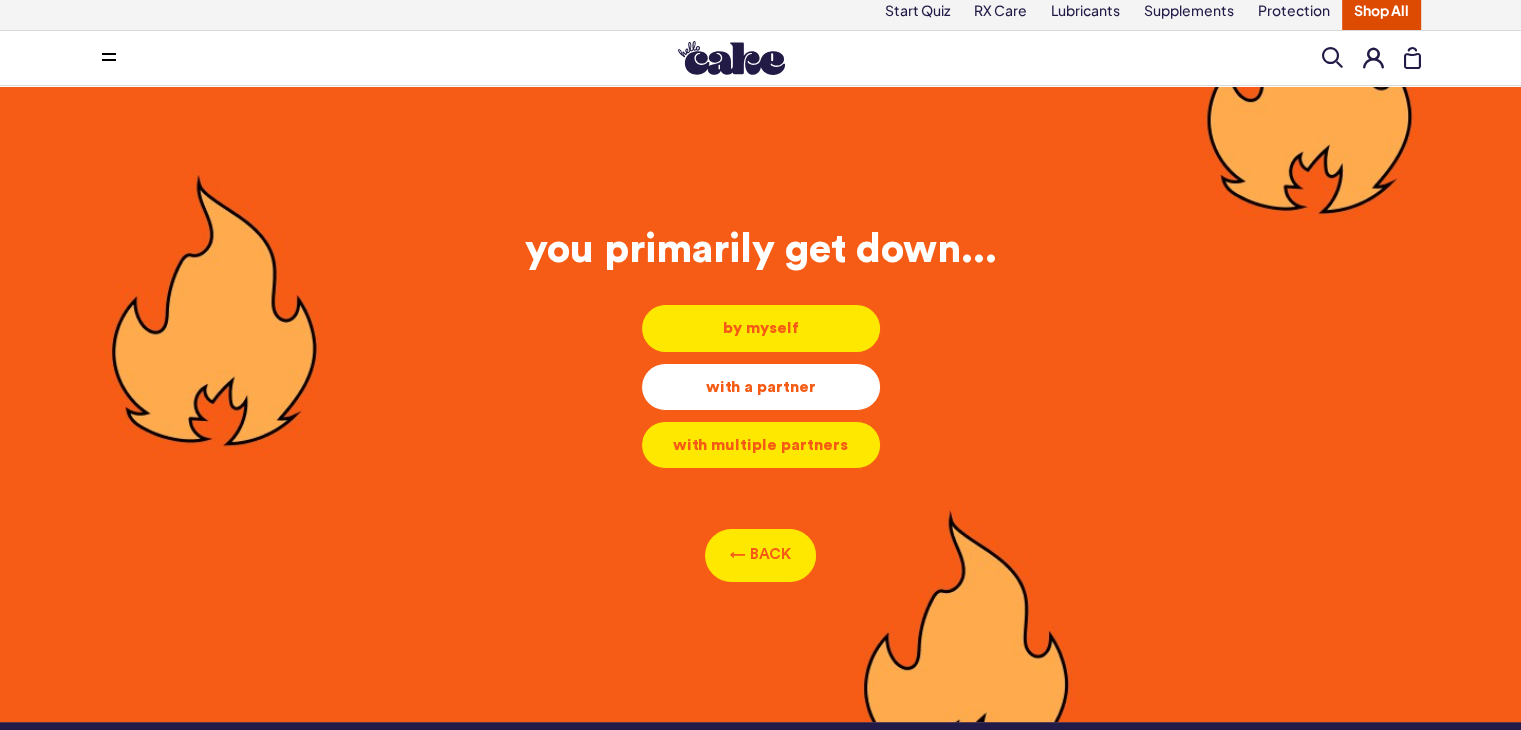 click on "with a partner" at bounding box center [761, 328] 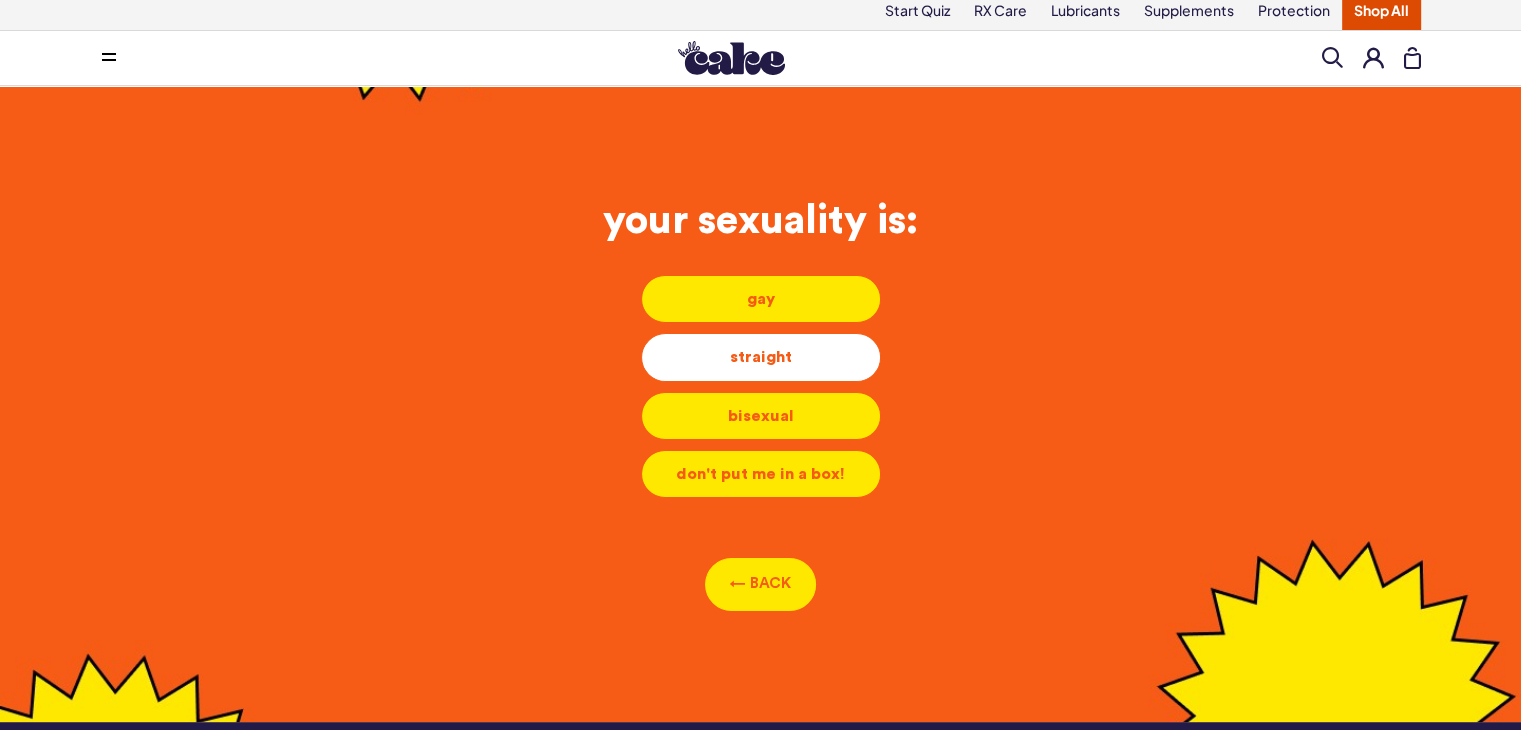 click on "straight" at bounding box center (761, 299) 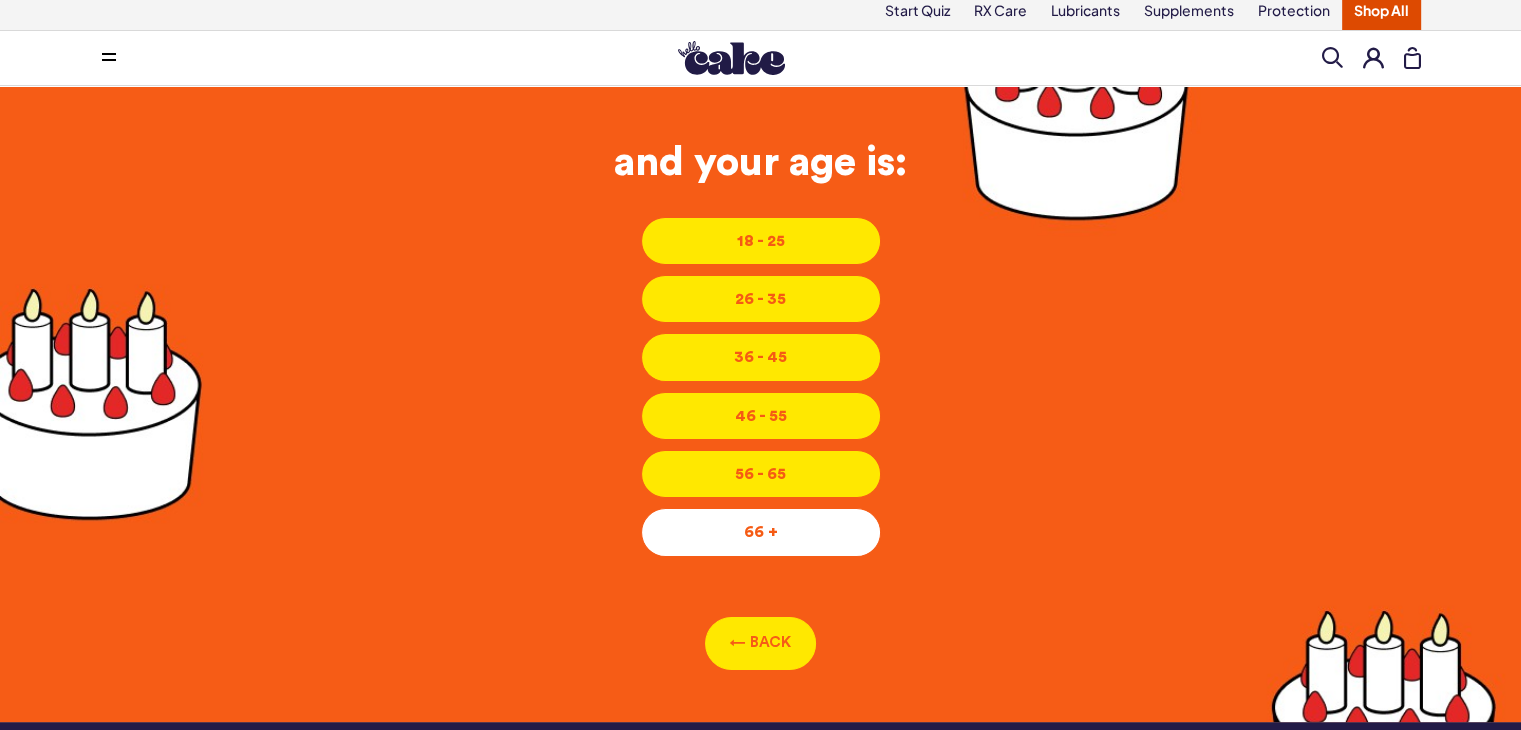 click on "66 +" at bounding box center [761, 241] 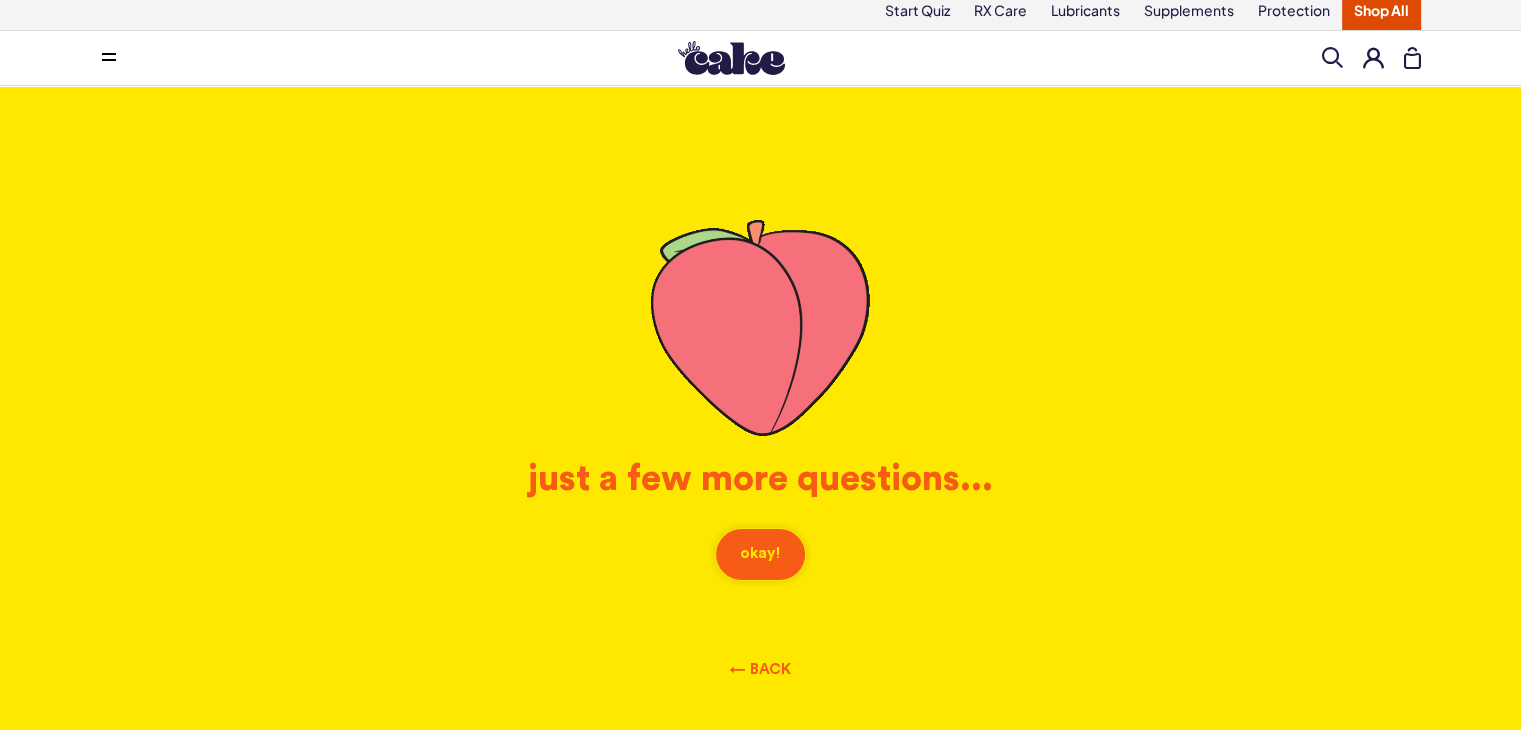 click on "okay!" at bounding box center [760, 554] 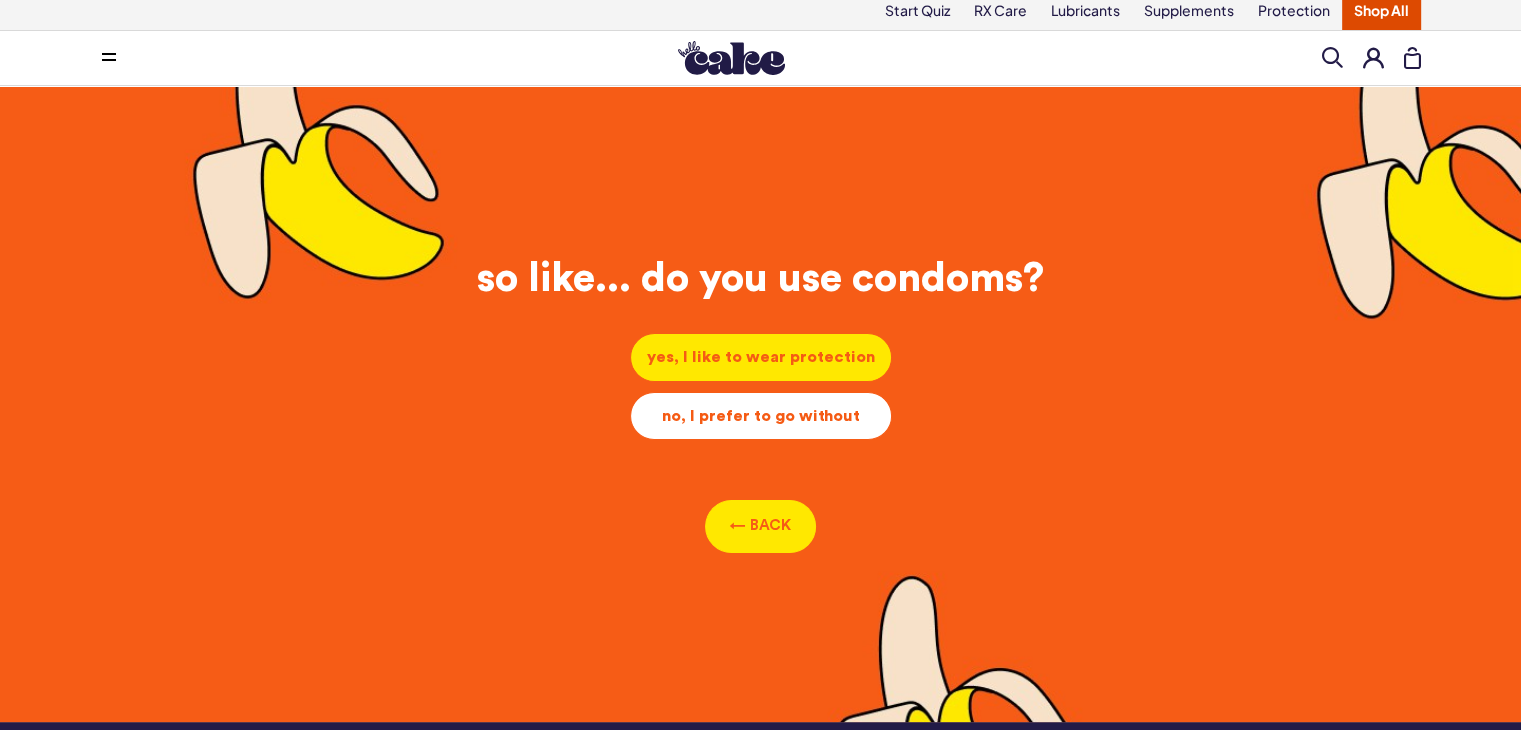 click on "no, I prefer to go without" at bounding box center (761, 357) 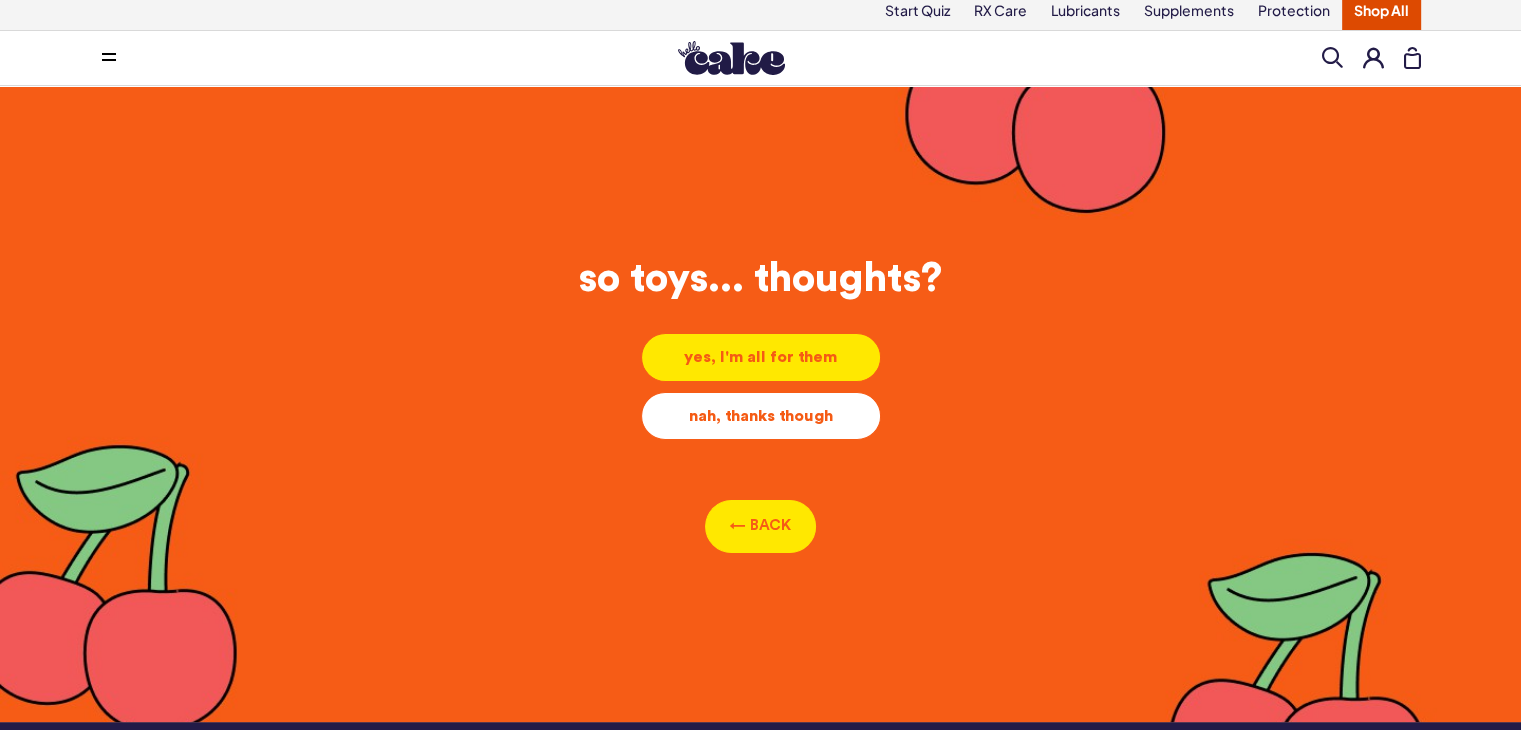 click on "nah, thanks though" at bounding box center [761, 357] 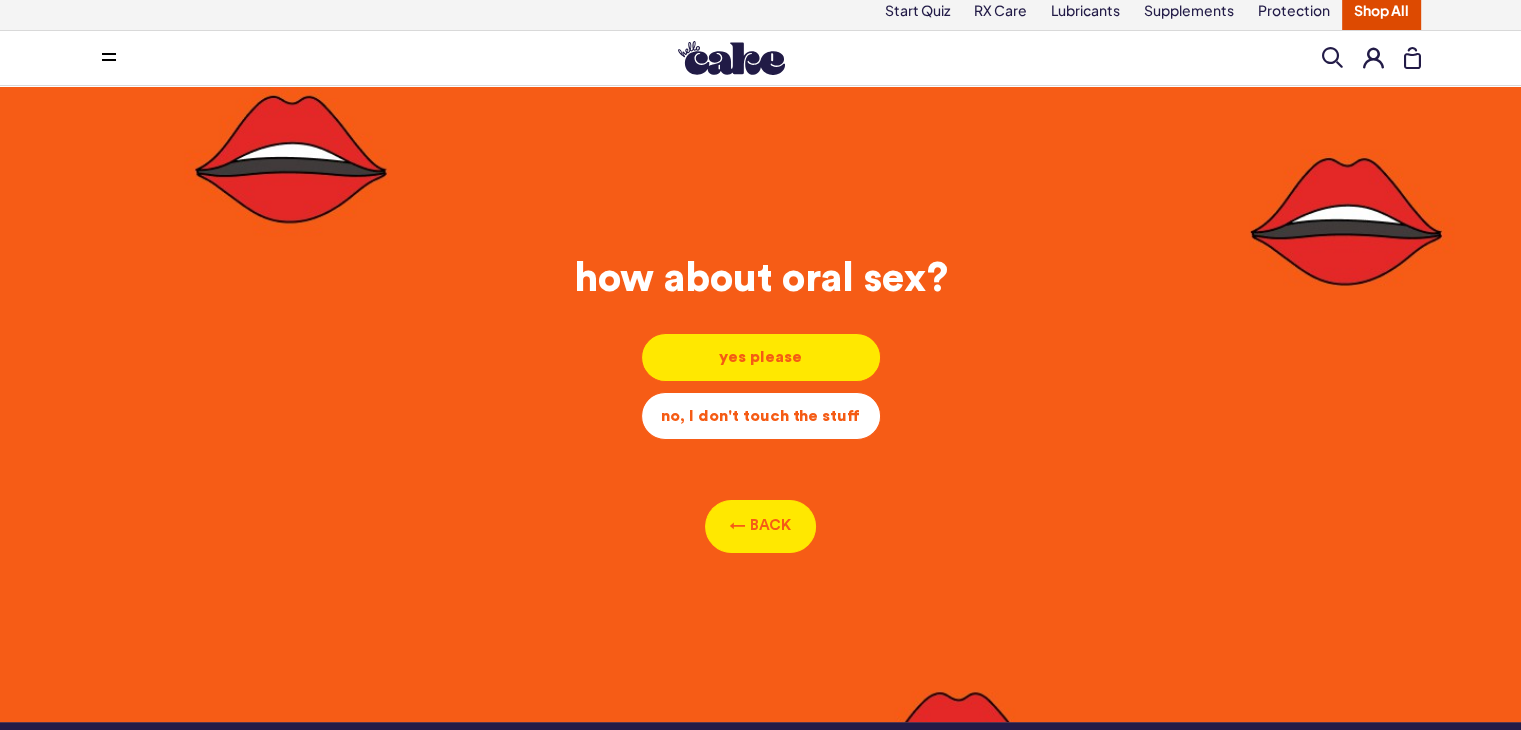 click on "no, I don't touch the stuff" at bounding box center [761, 357] 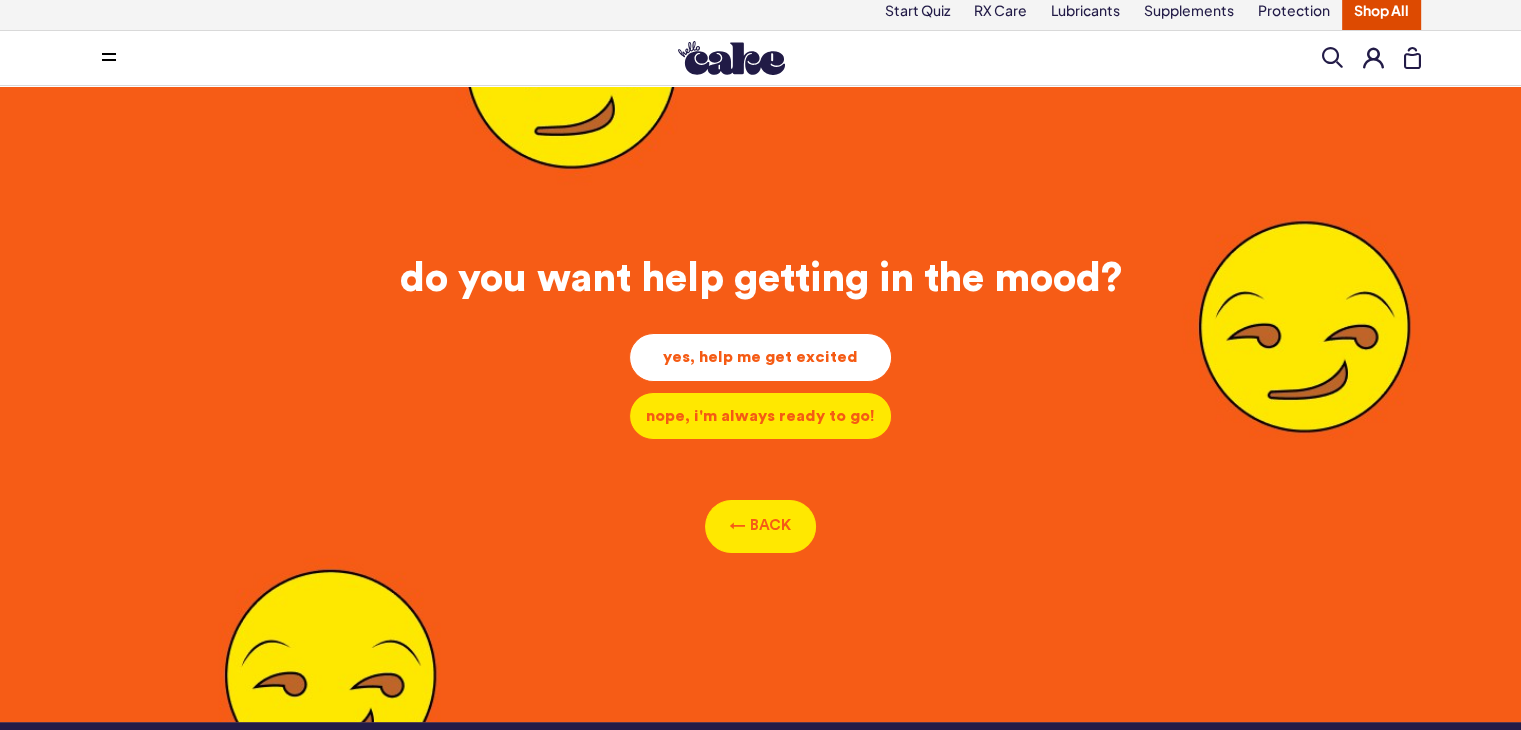 click on "yes, help me get excited" at bounding box center [760, 357] 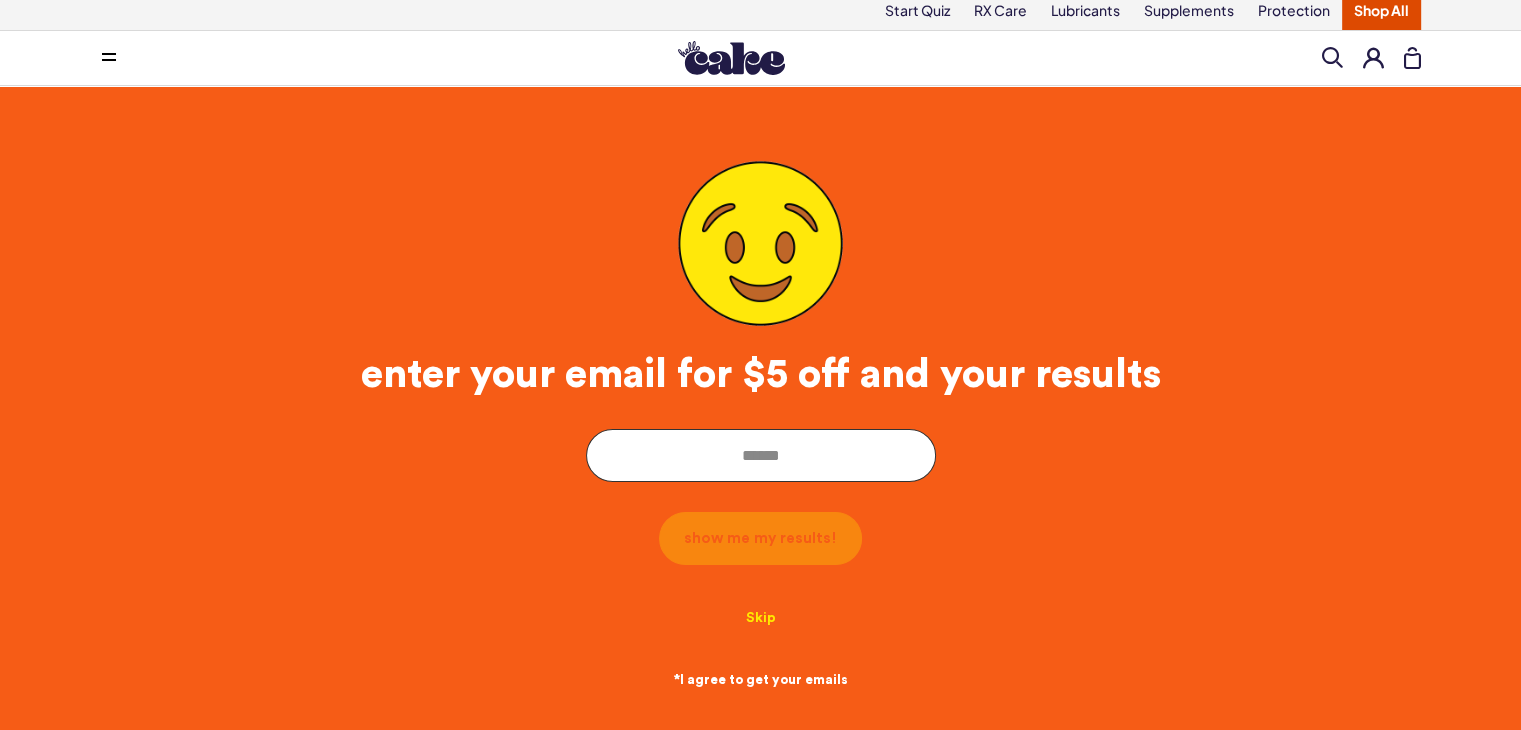 click at bounding box center [761, 455] 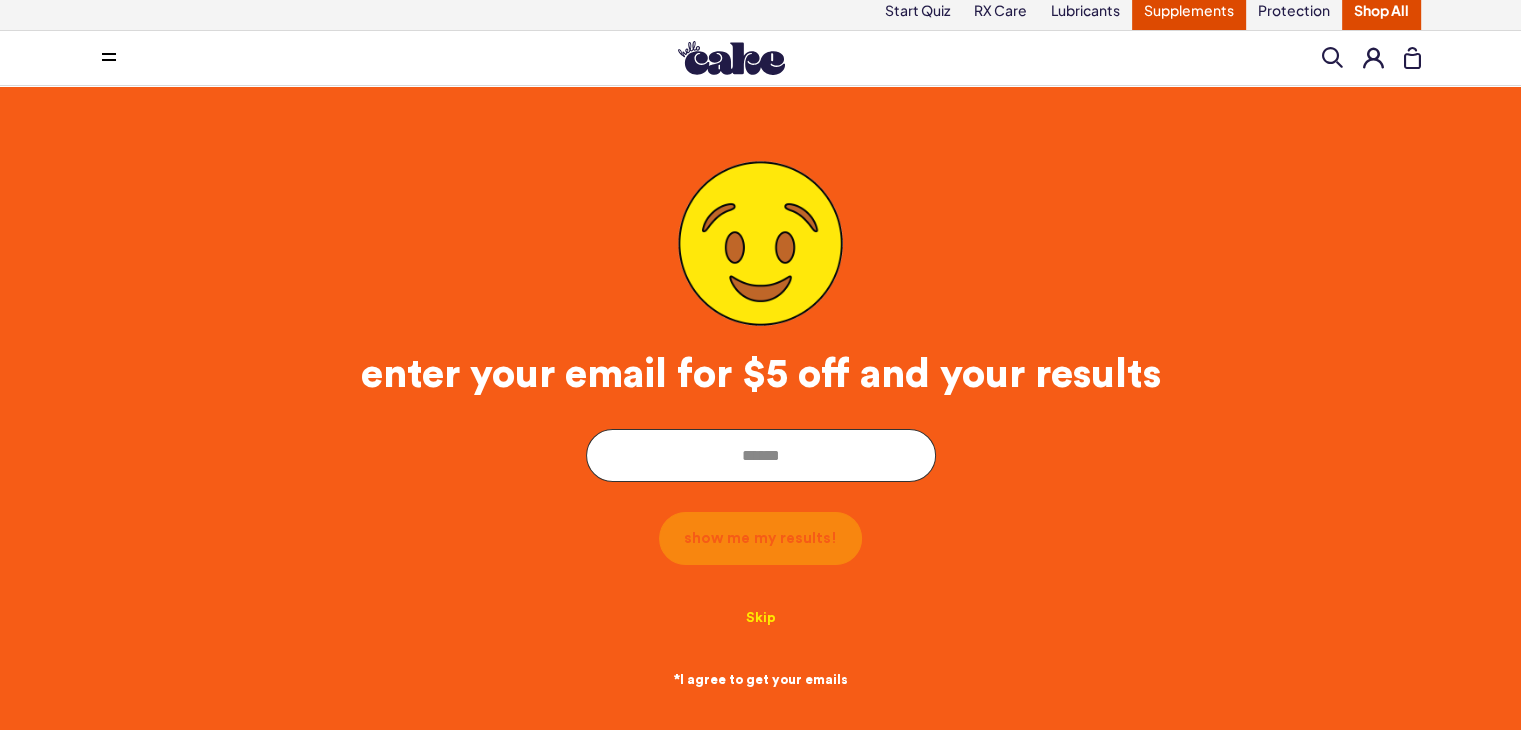 click on "Supplements" at bounding box center [1189, 11] 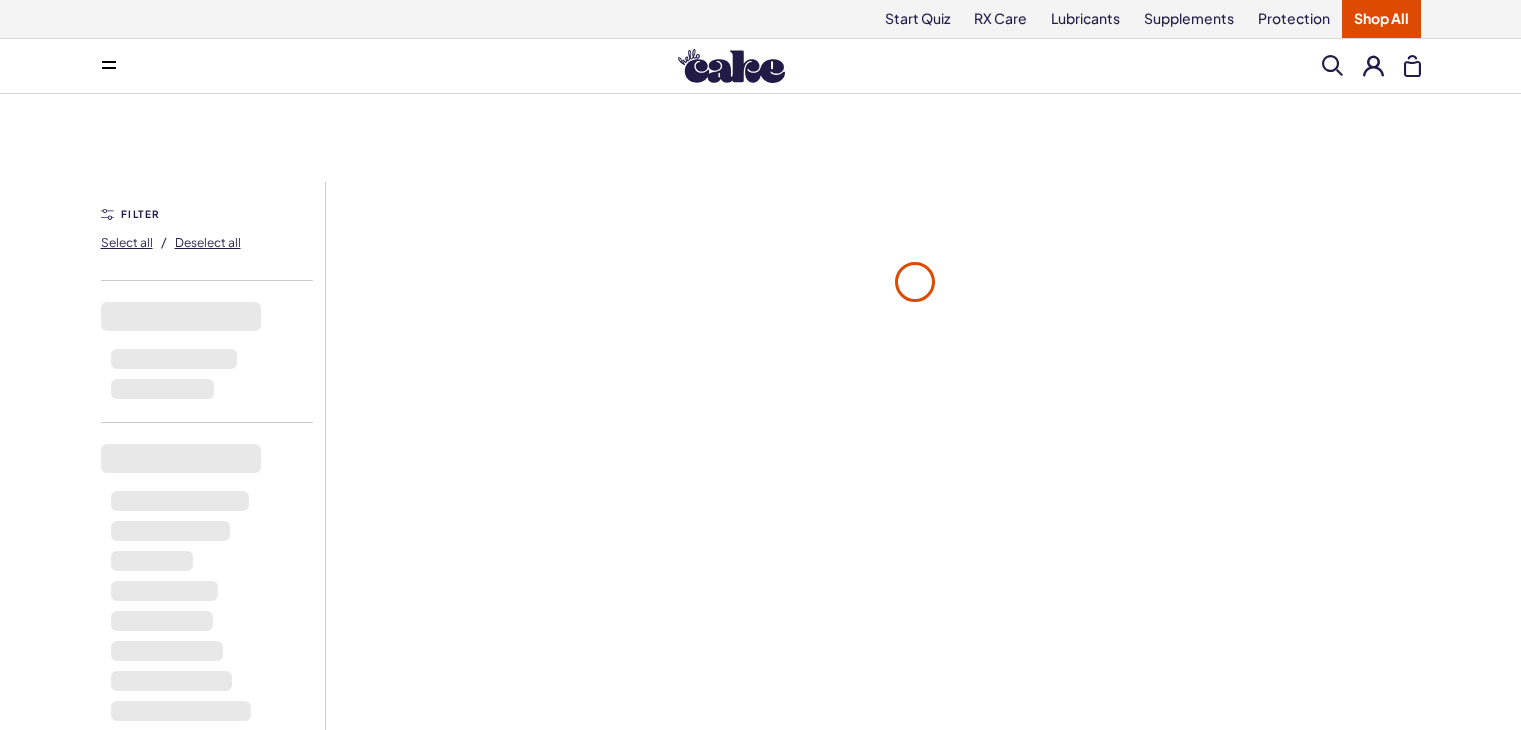 scroll, scrollTop: 0, scrollLeft: 0, axis: both 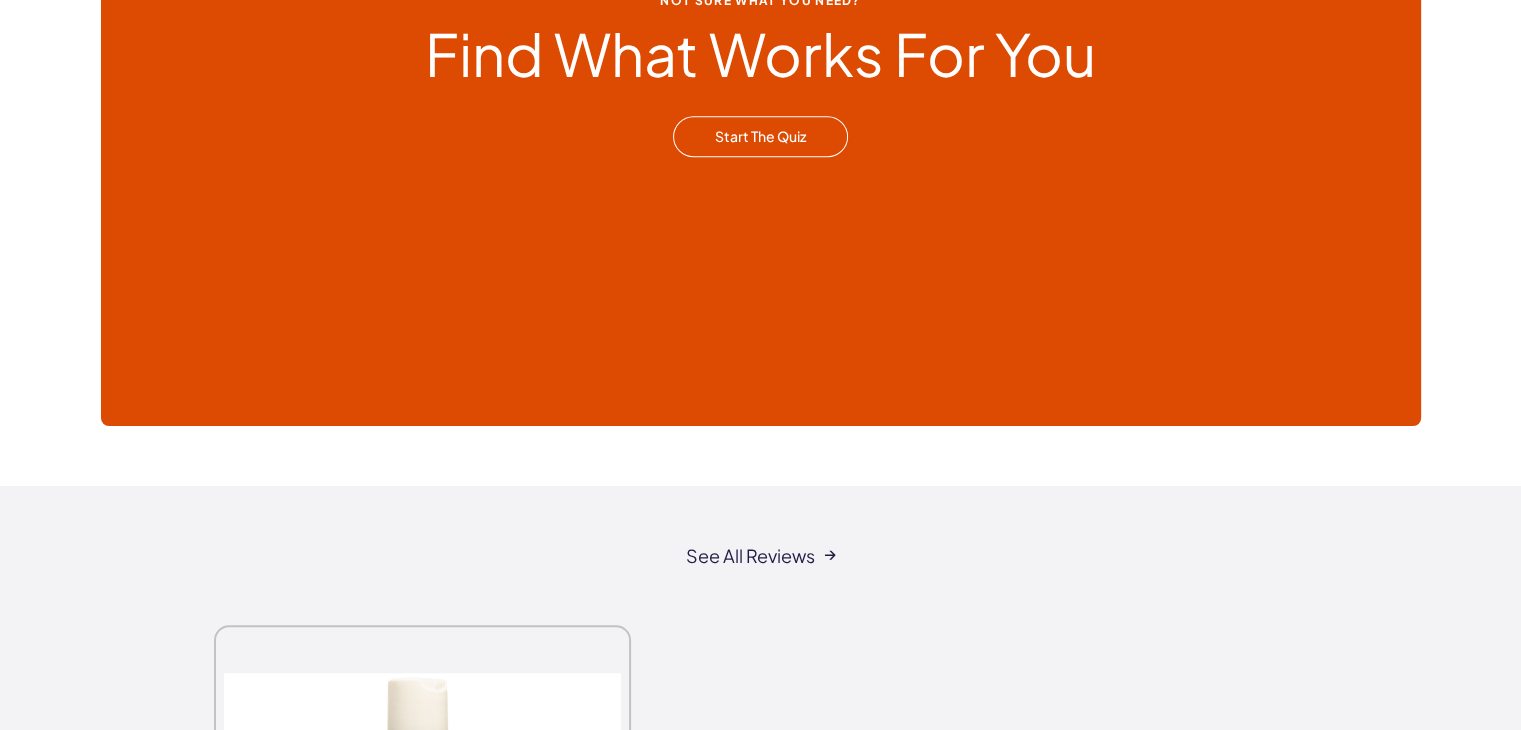 click on "Start the Quiz" at bounding box center (760, 137) 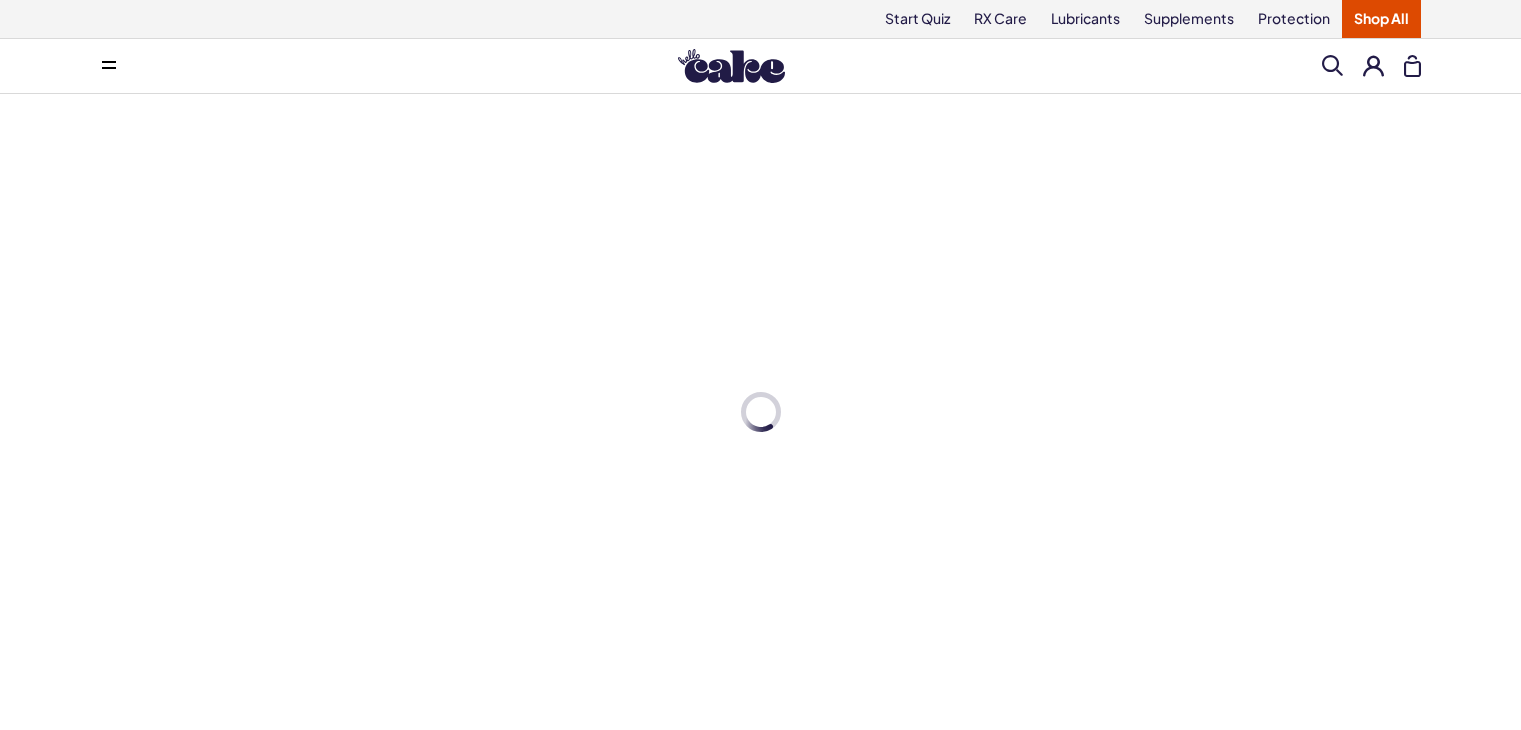 scroll, scrollTop: 0, scrollLeft: 0, axis: both 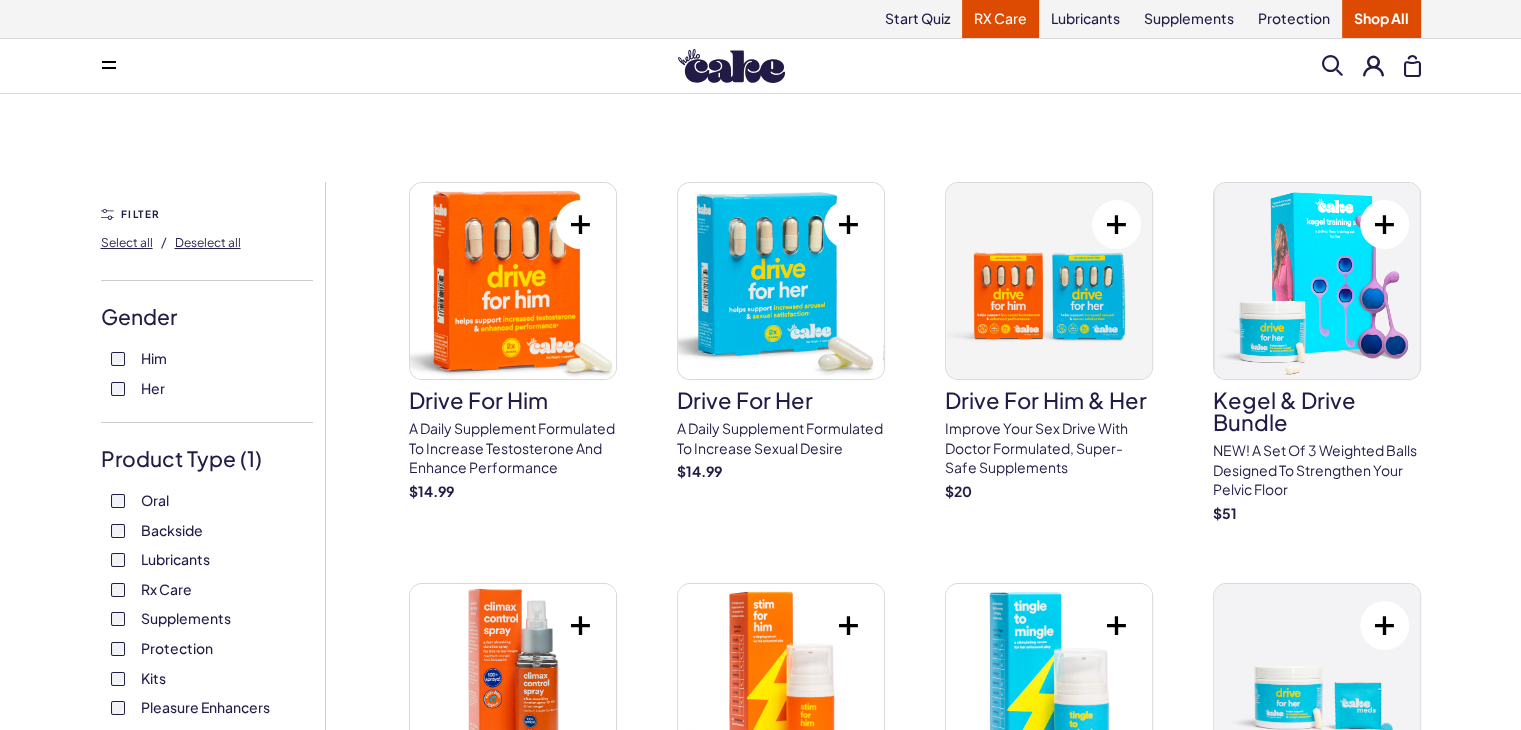 click on "RX Care" at bounding box center [1000, 19] 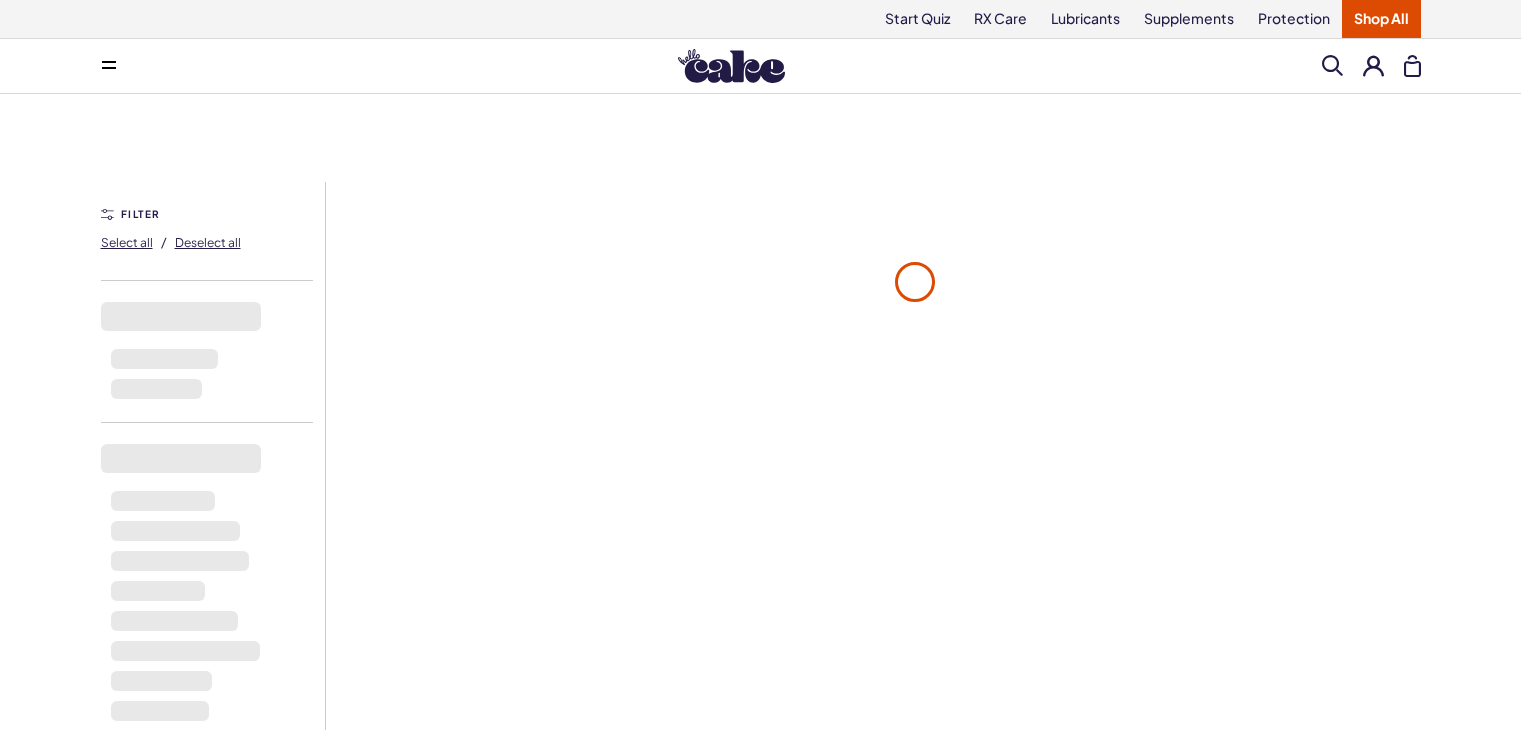 scroll, scrollTop: 0, scrollLeft: 0, axis: both 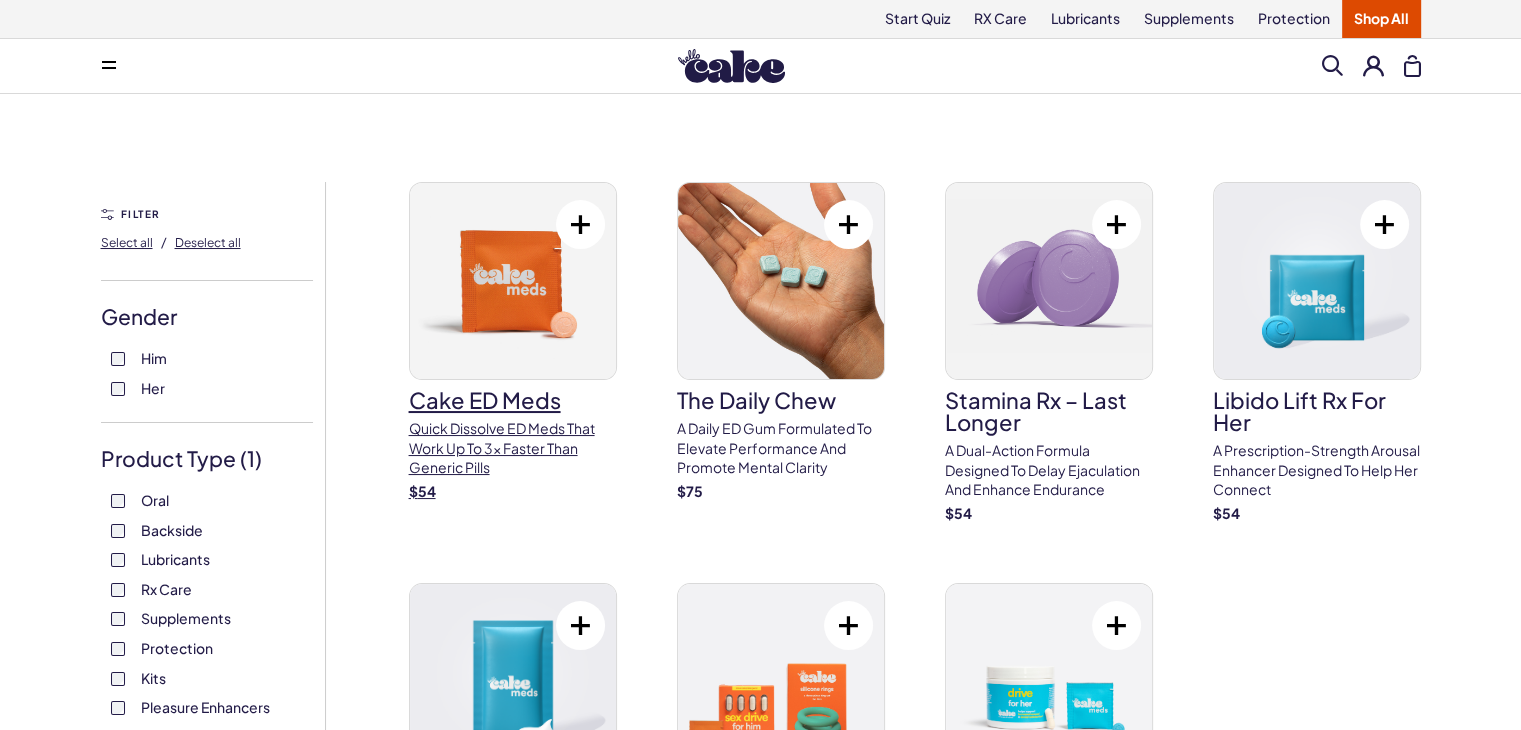 click on "Cake ED Meds" at bounding box center [513, 400] 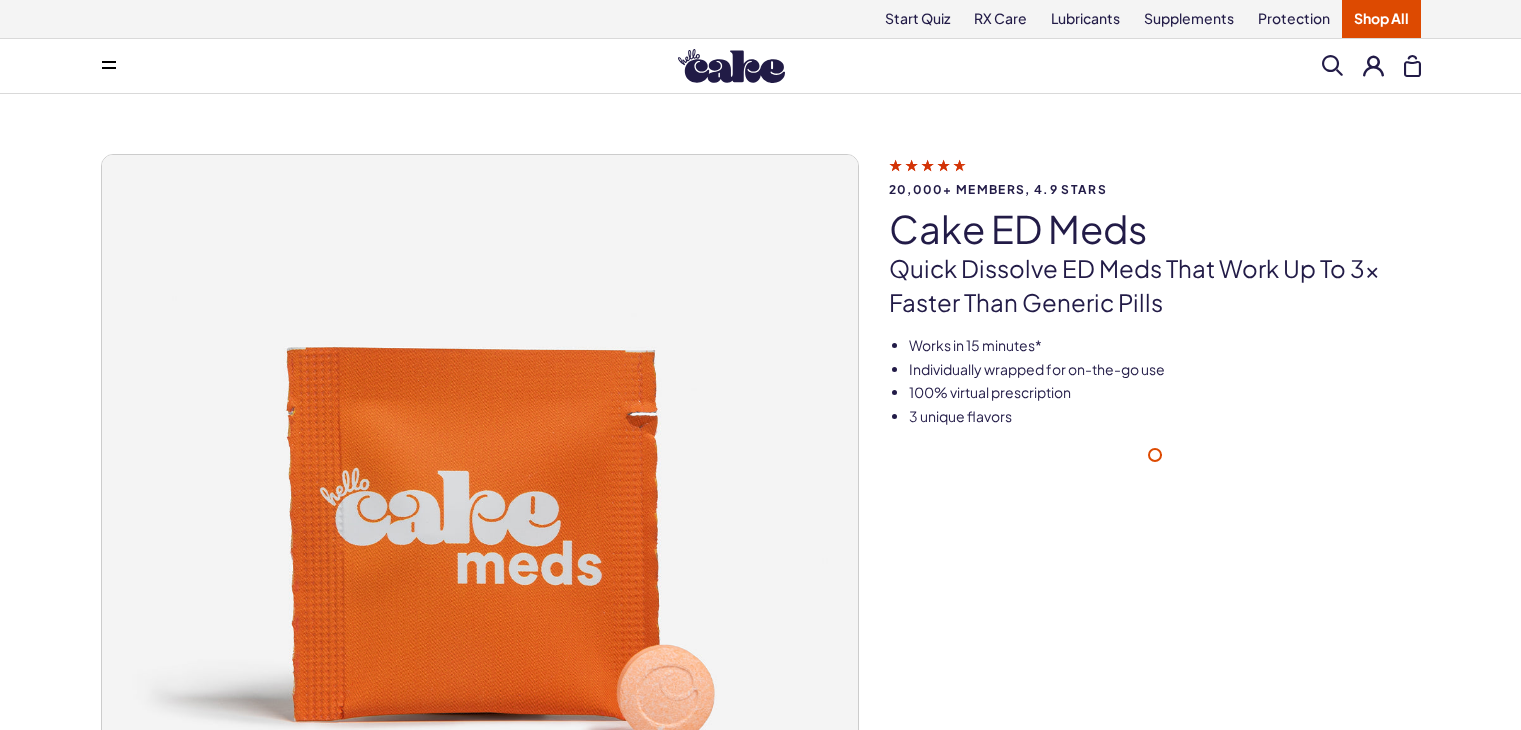 scroll, scrollTop: 0, scrollLeft: 0, axis: both 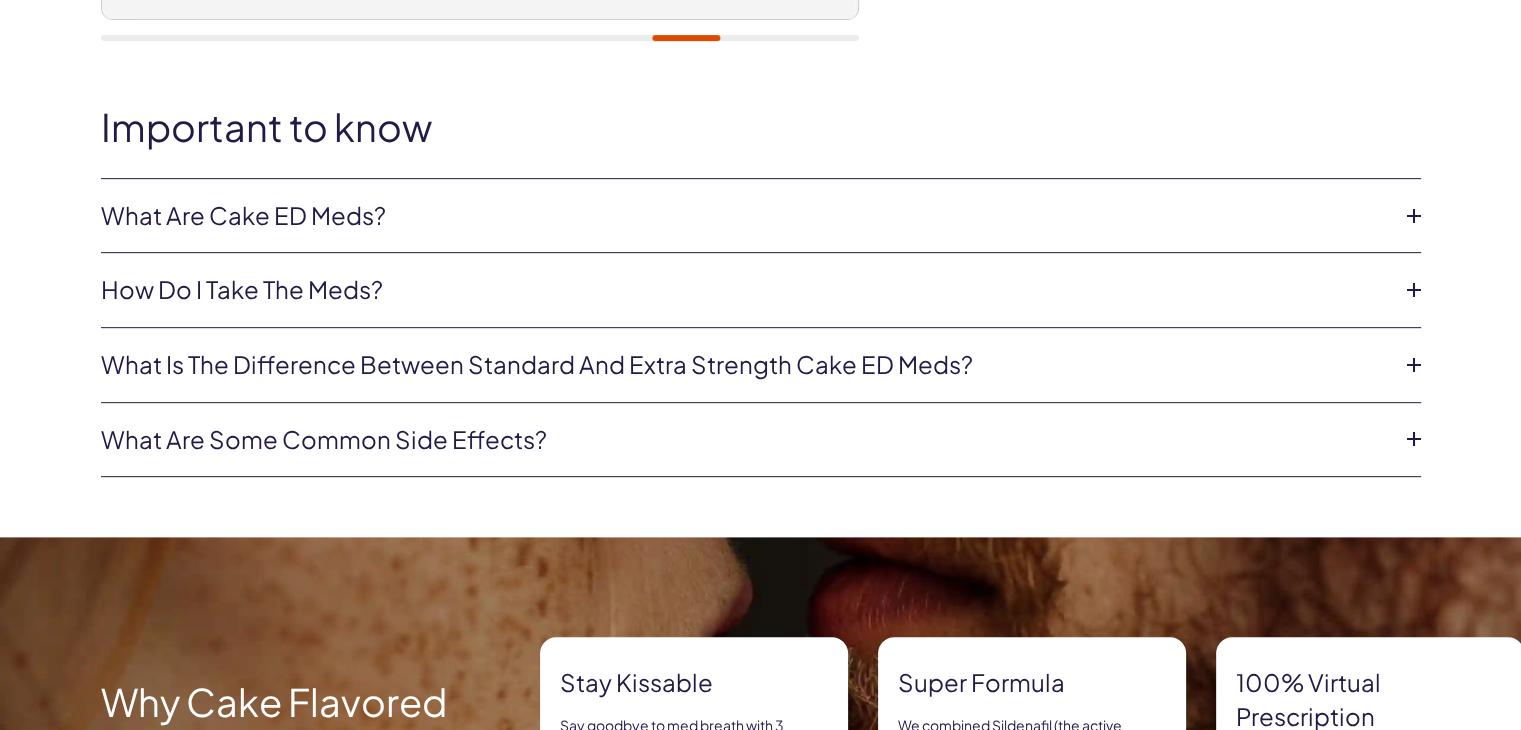 click at bounding box center [1414, 216] 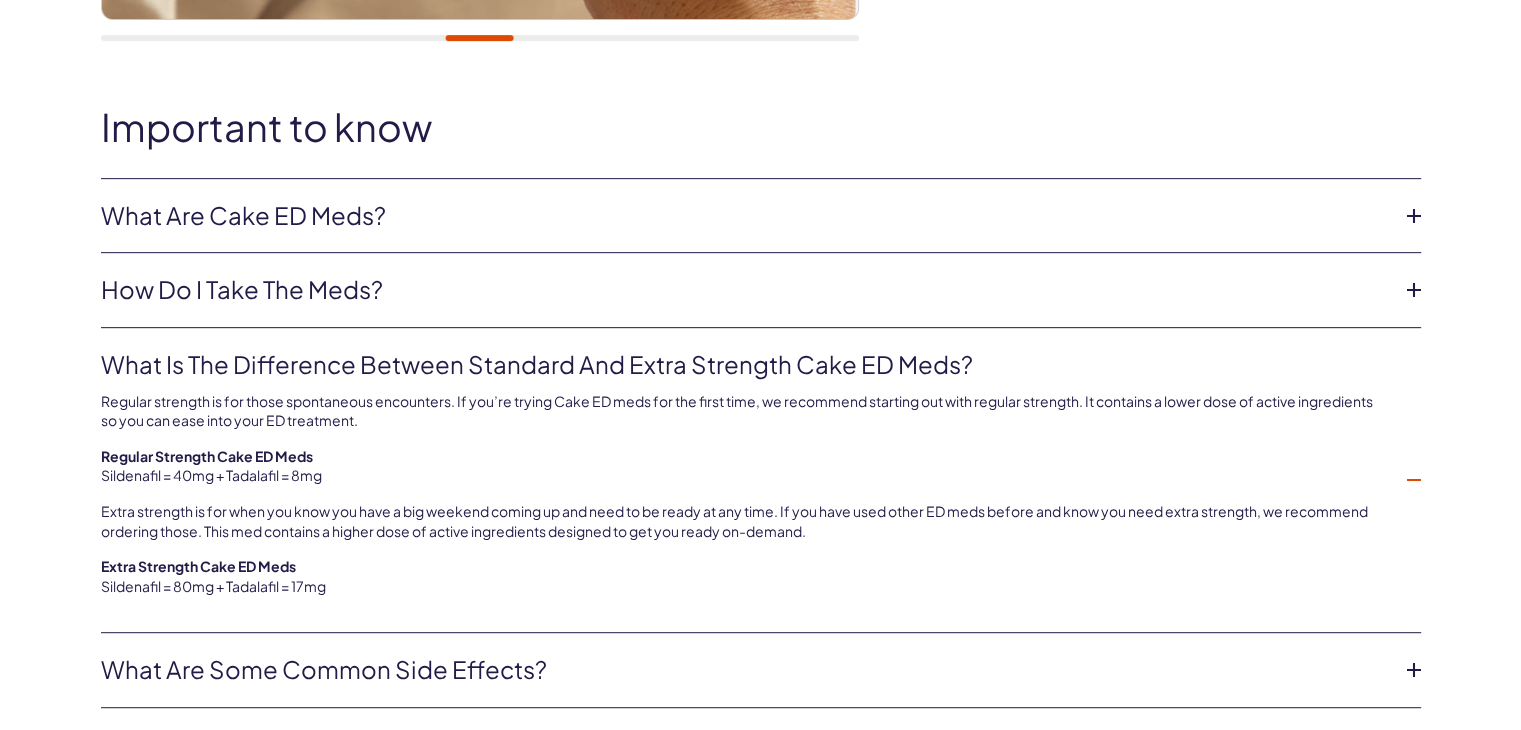 click at bounding box center (1414, 216) 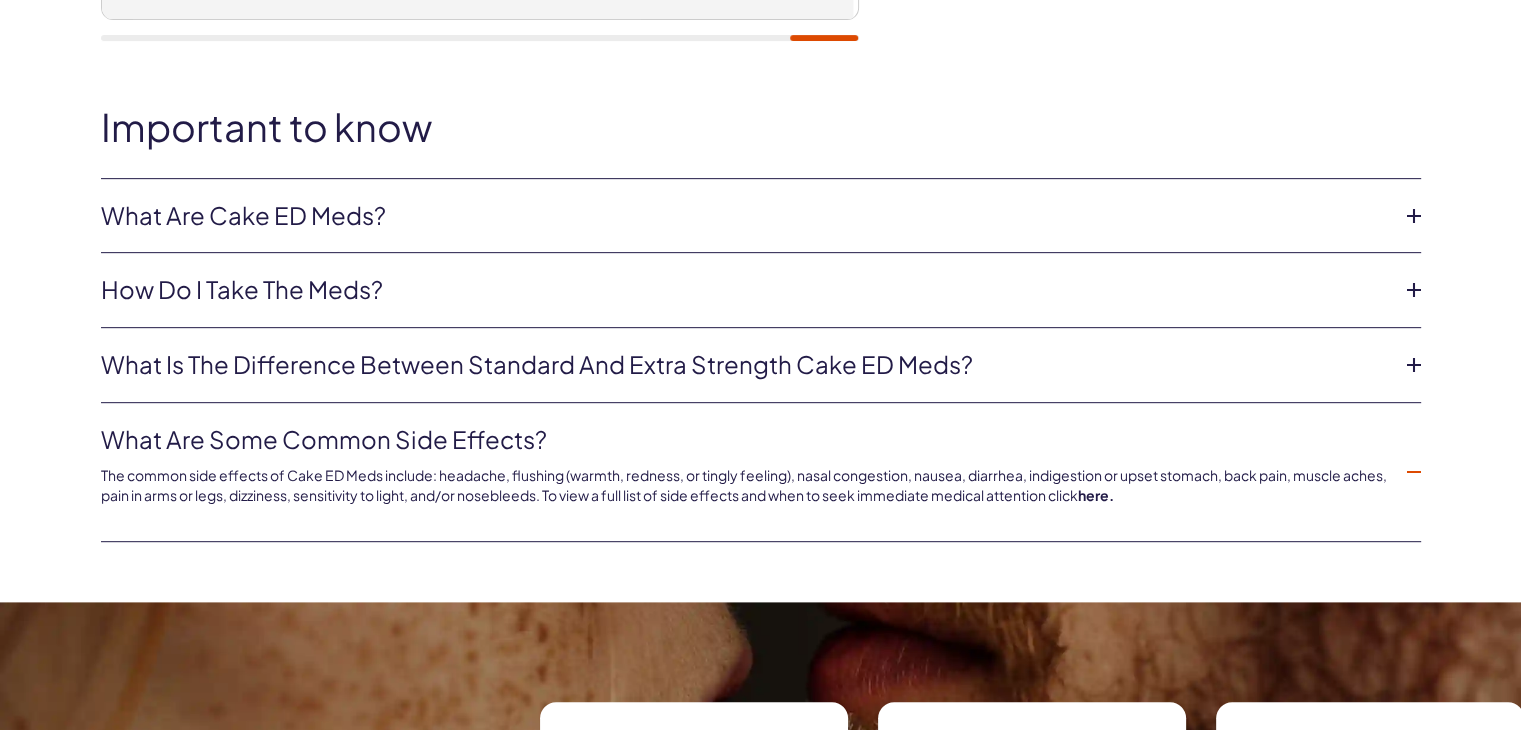 click on "here." at bounding box center [1096, 495] 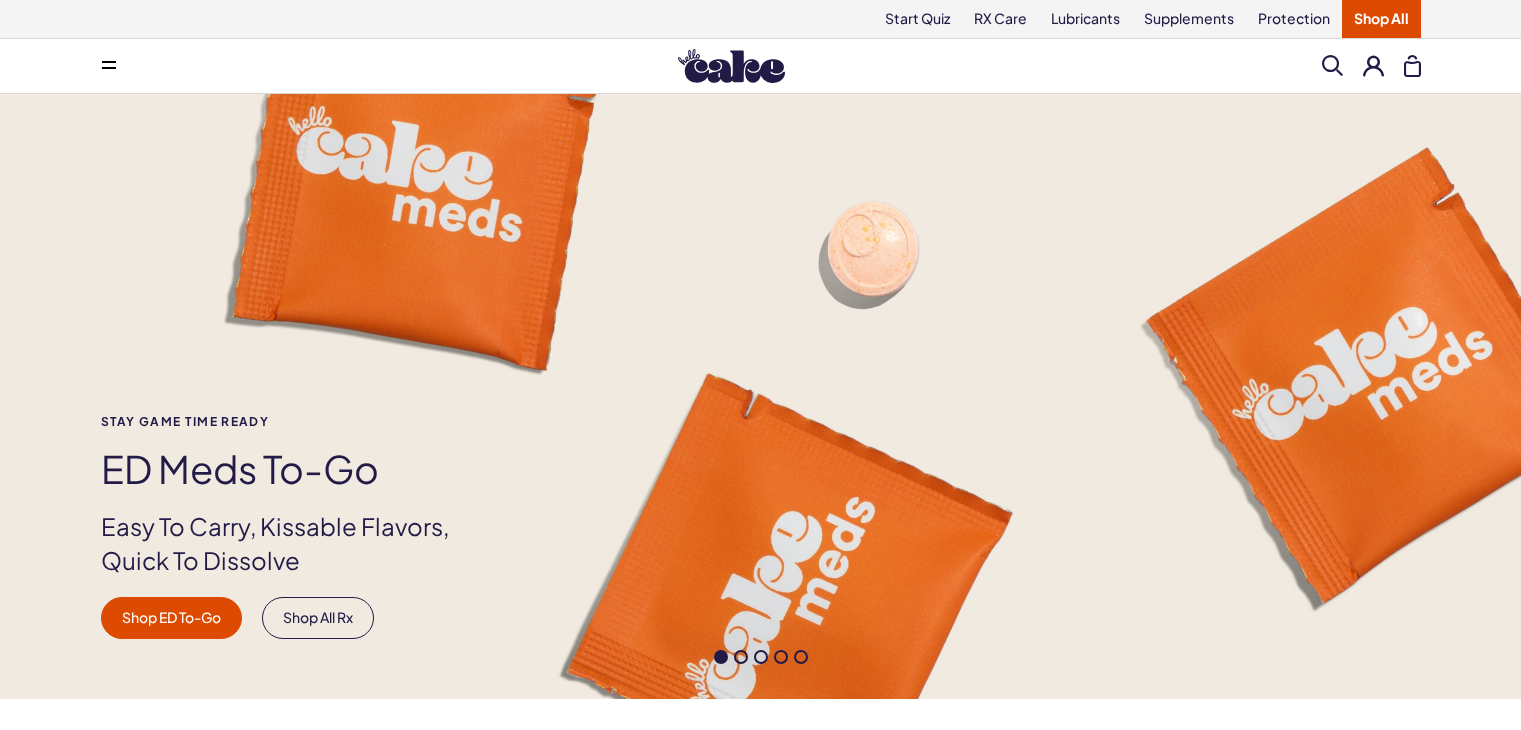 scroll, scrollTop: 0, scrollLeft: 0, axis: both 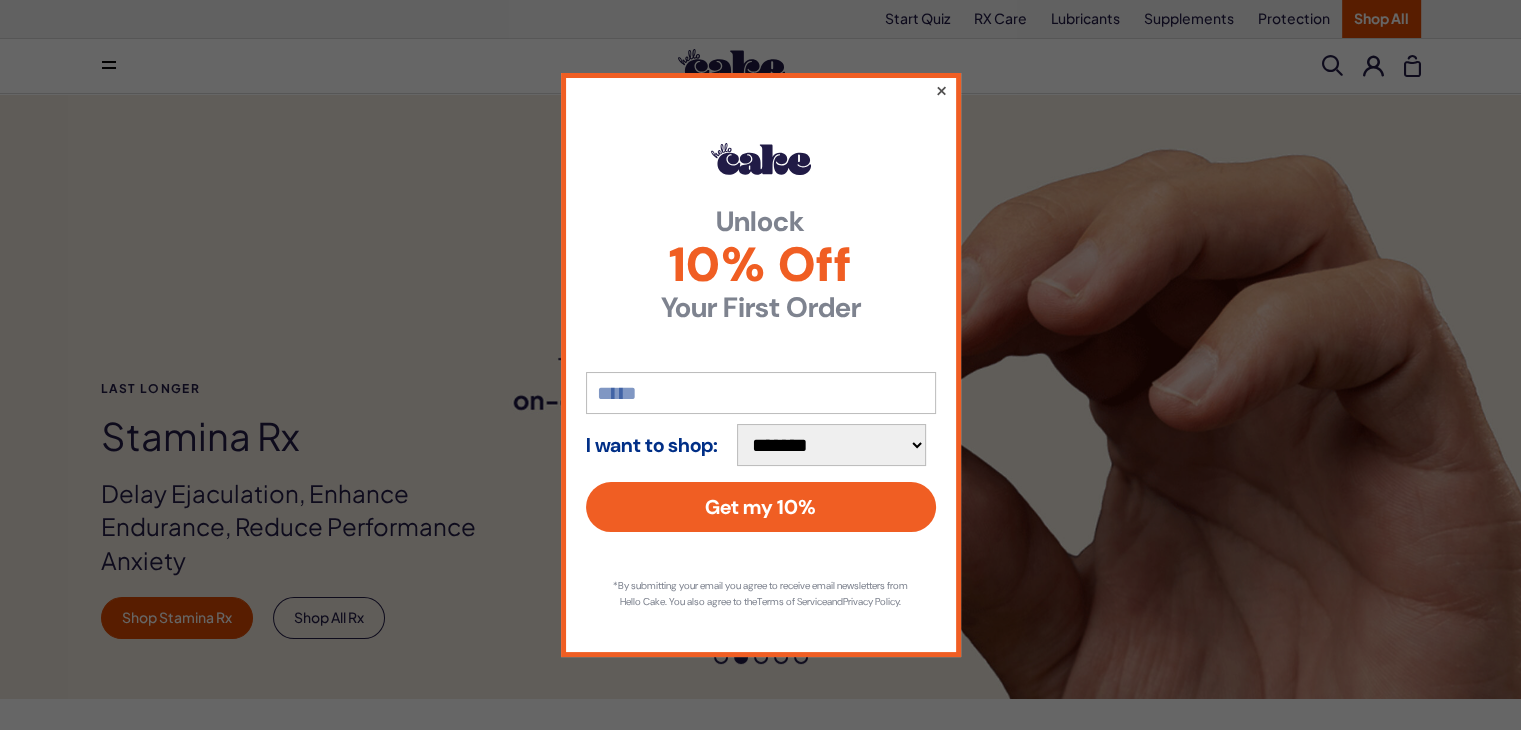 click on "×" at bounding box center (940, 90) 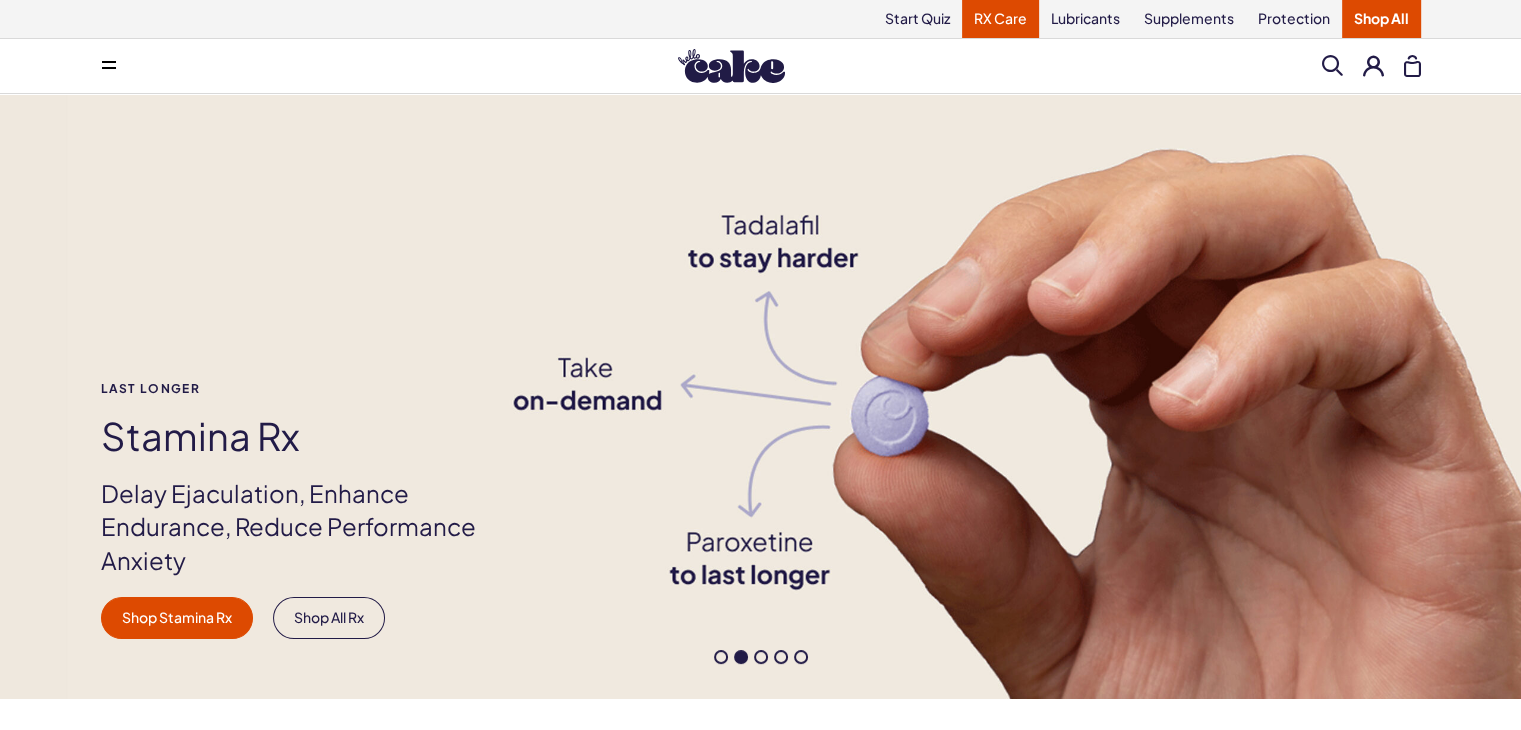 click on "RX Care" at bounding box center (1000, 19) 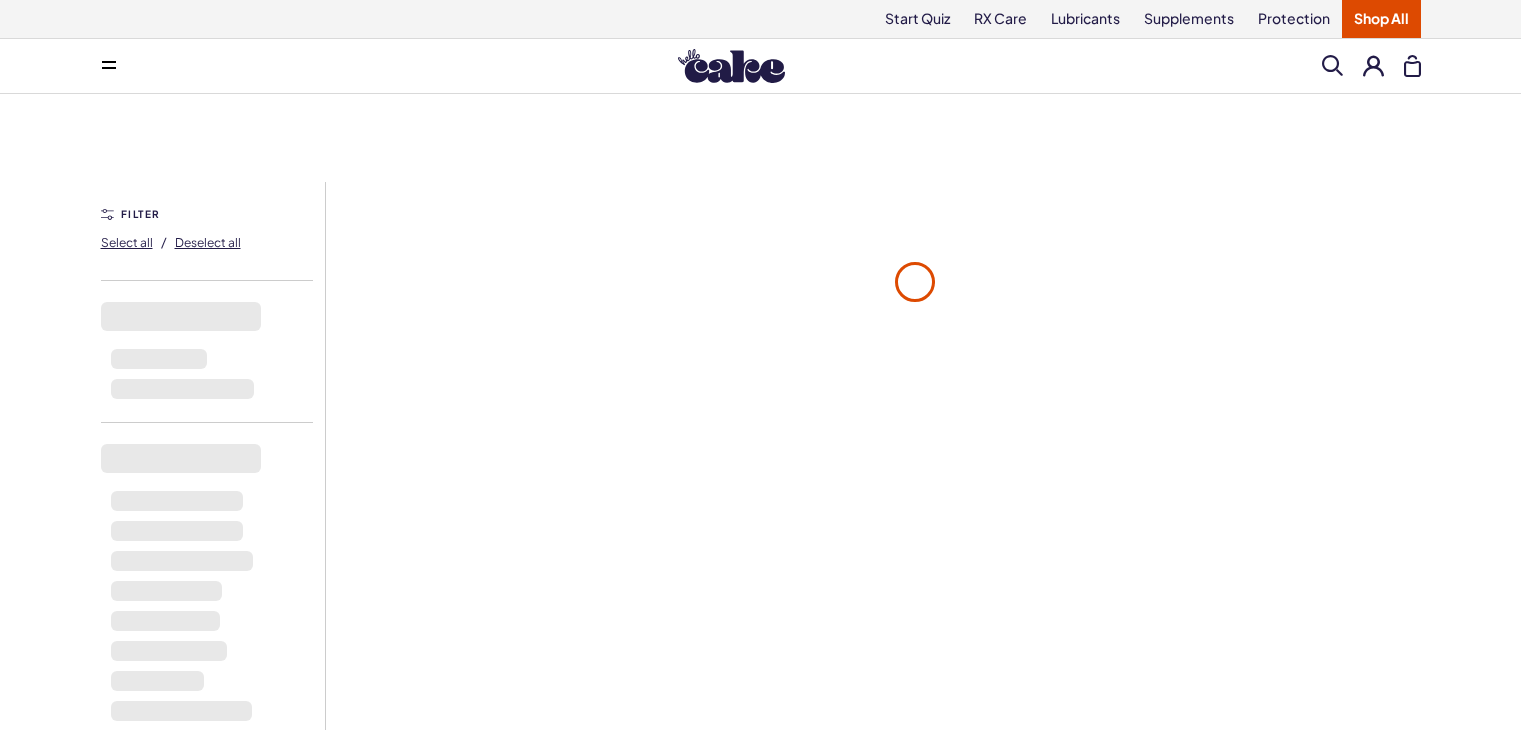 scroll, scrollTop: 0, scrollLeft: 0, axis: both 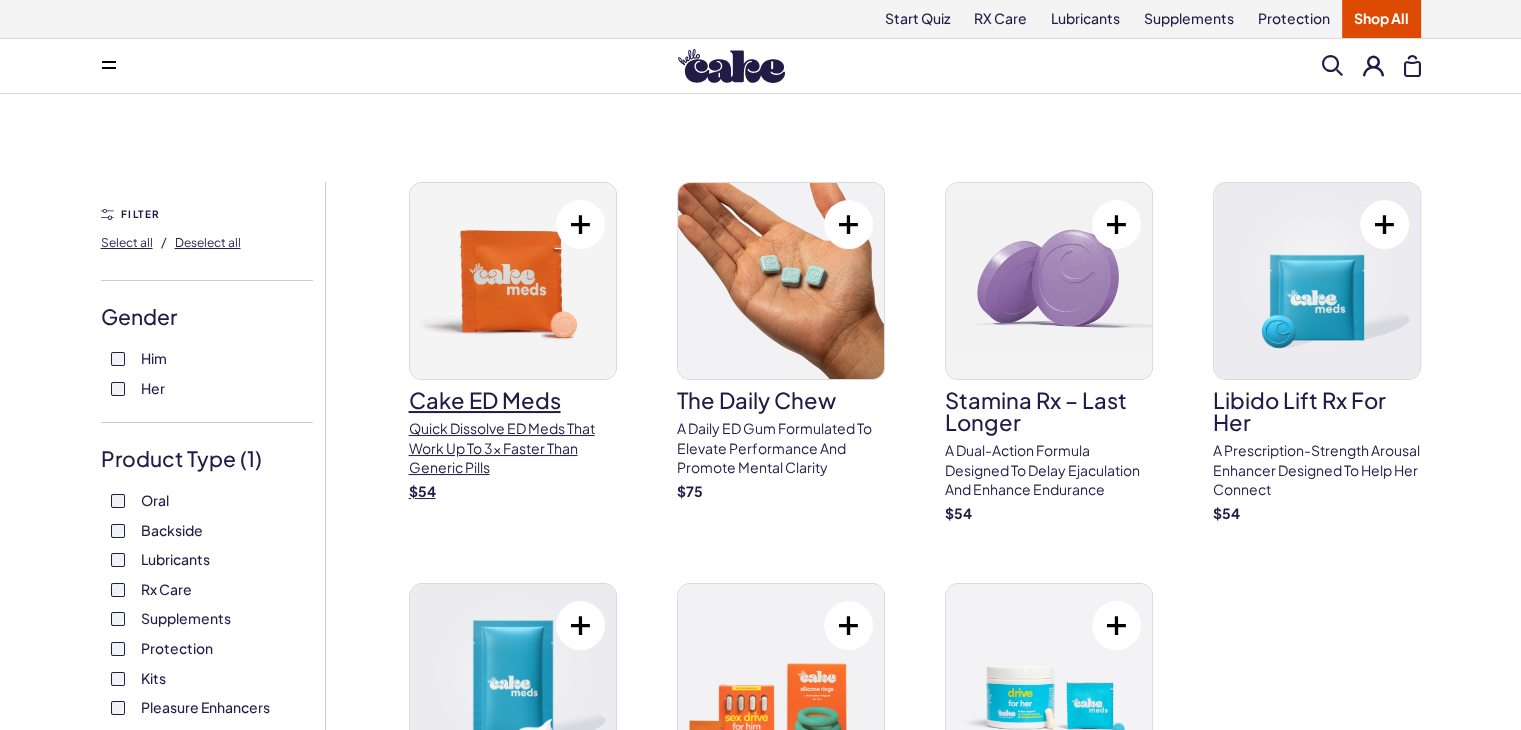 click on "Cake ED Meds" at bounding box center (513, 400) 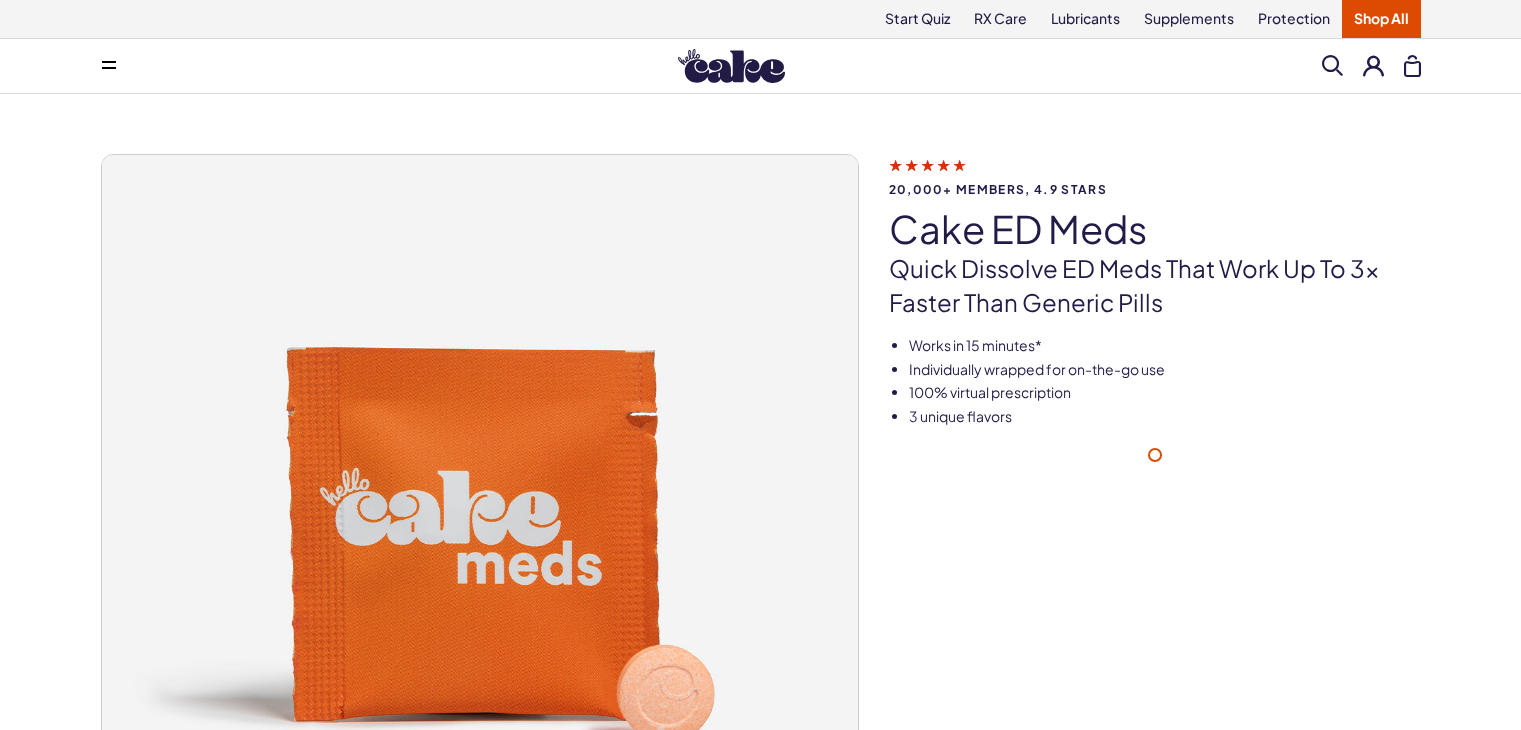 scroll, scrollTop: 0, scrollLeft: 0, axis: both 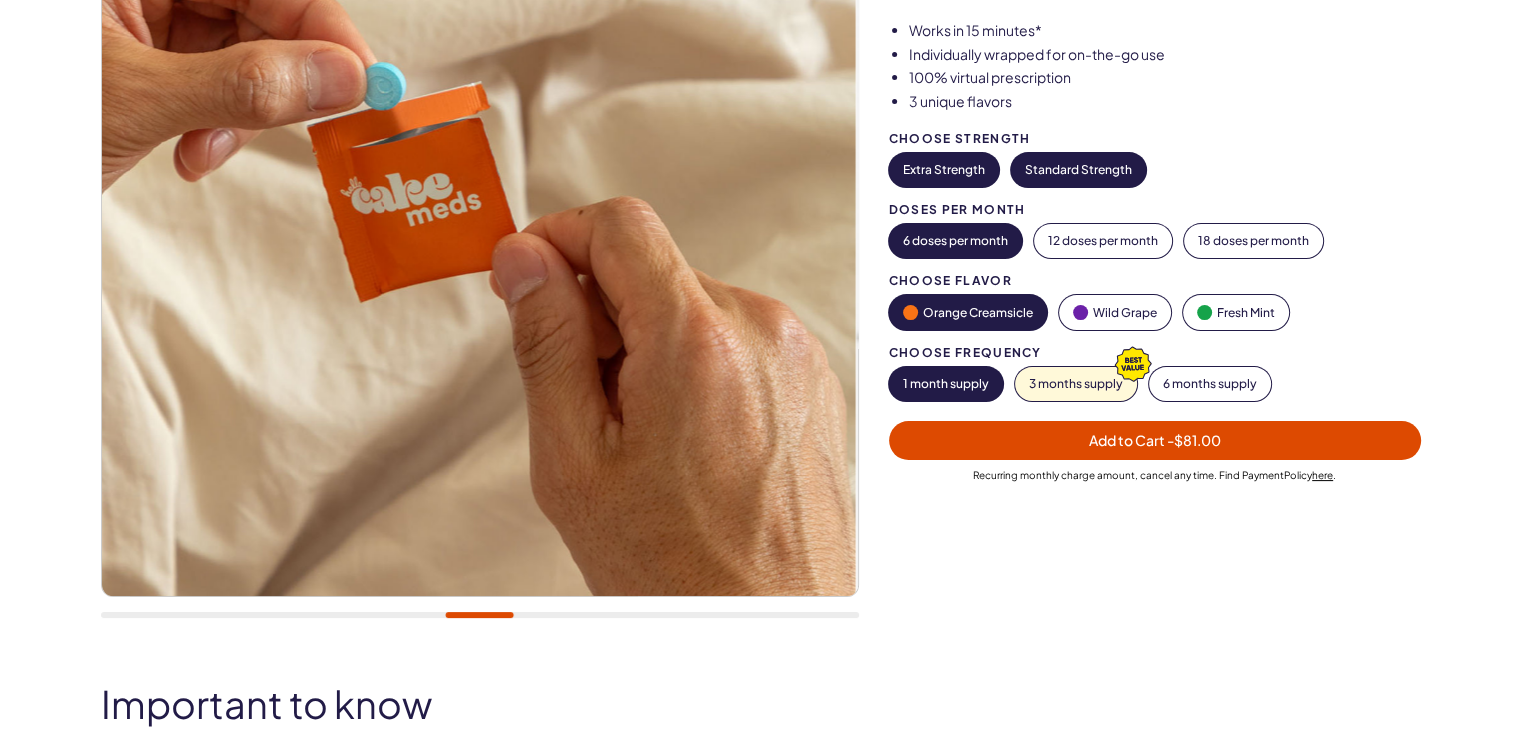 click on "Standard Strength" at bounding box center (1078, 170) 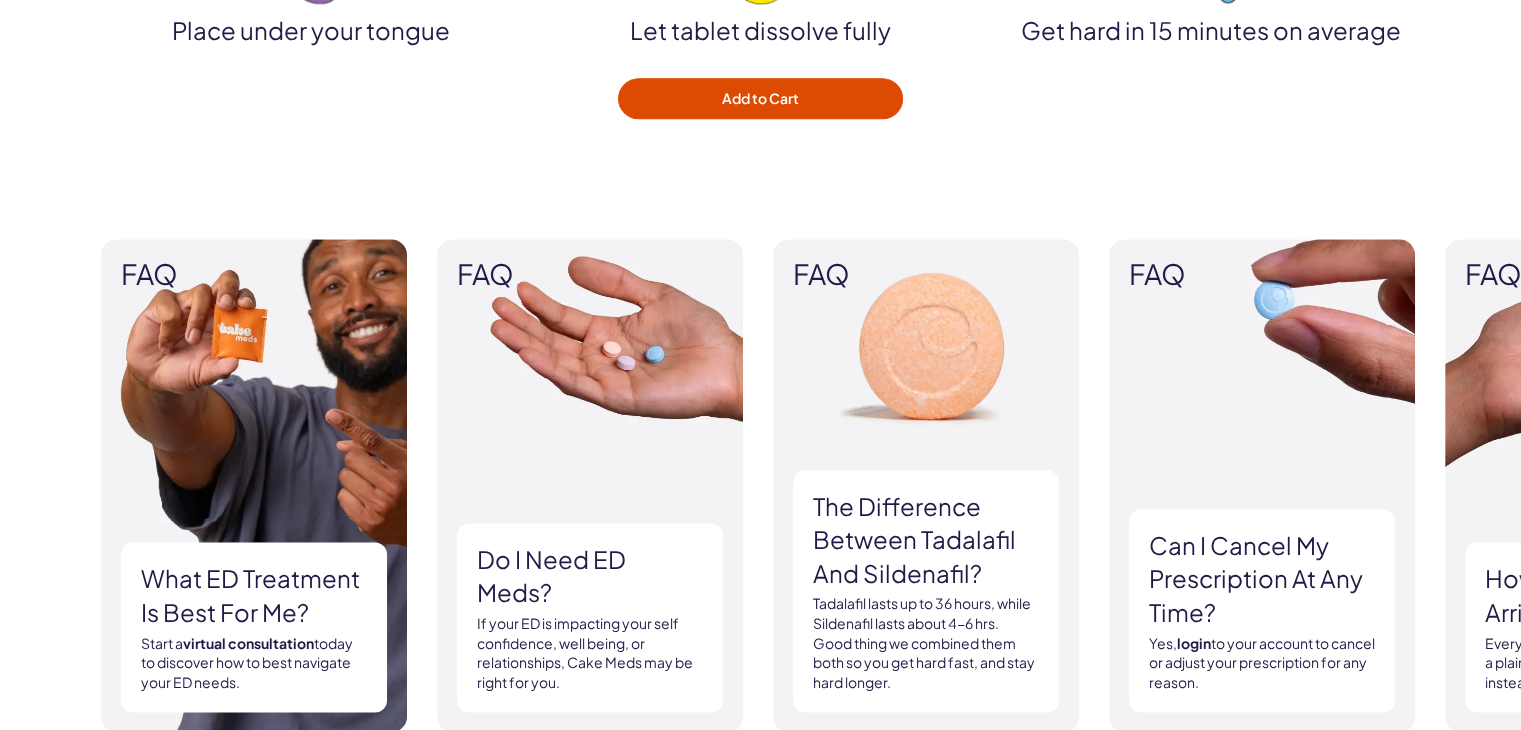 scroll, scrollTop: 2677, scrollLeft: 0, axis: vertical 